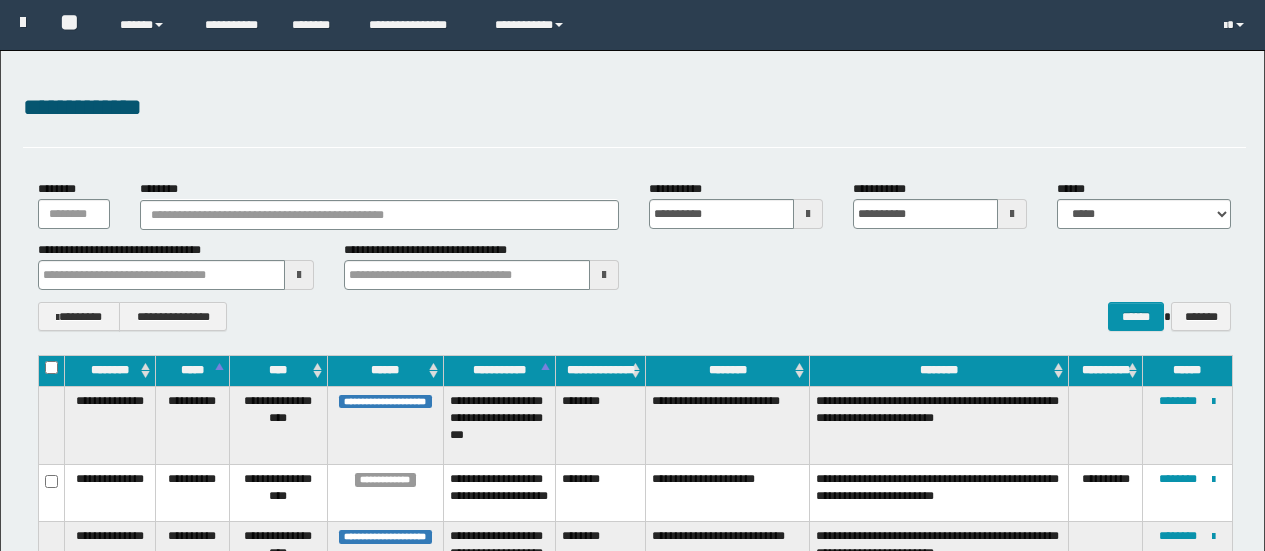 scroll, scrollTop: 300, scrollLeft: 0, axis: vertical 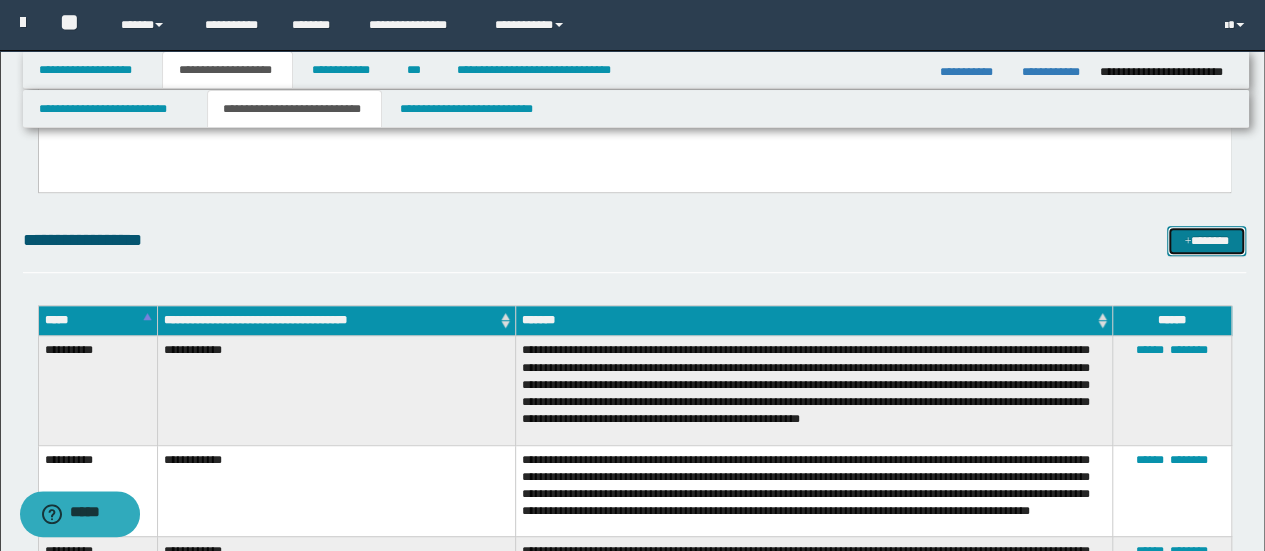 click on "*******" at bounding box center (1206, 240) 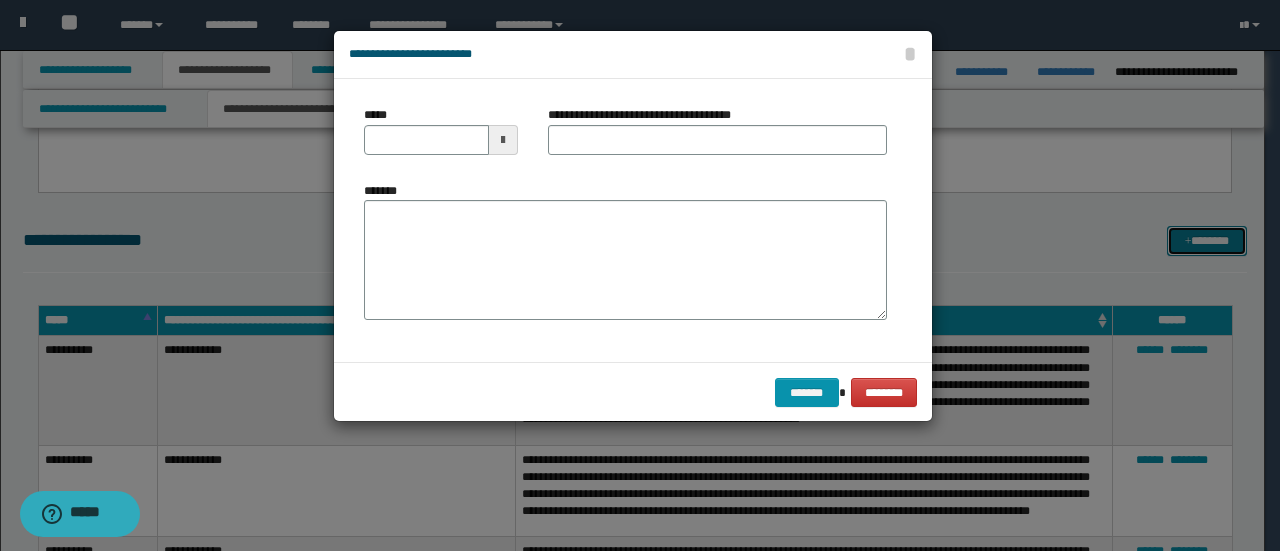 scroll, scrollTop: 0, scrollLeft: 0, axis: both 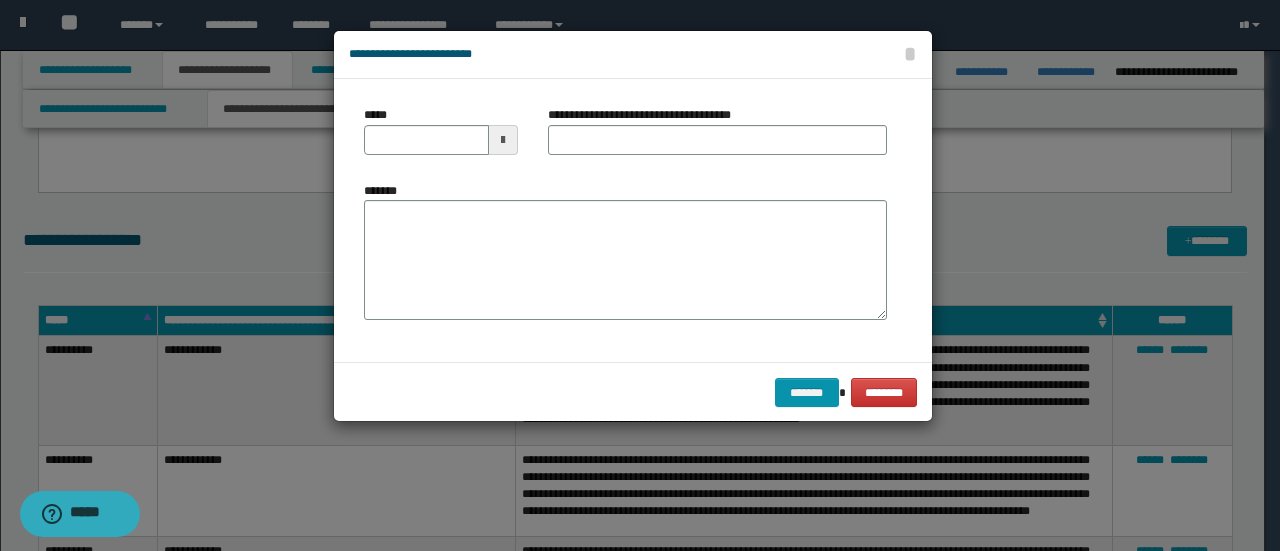 click at bounding box center [503, 140] 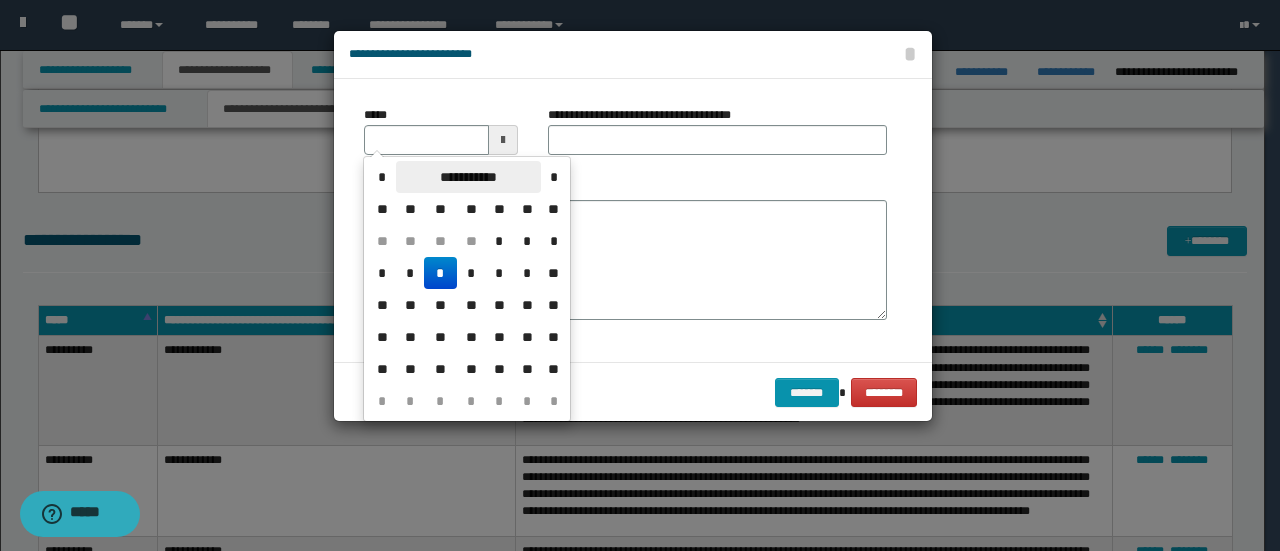 click on "**********" at bounding box center [468, 177] 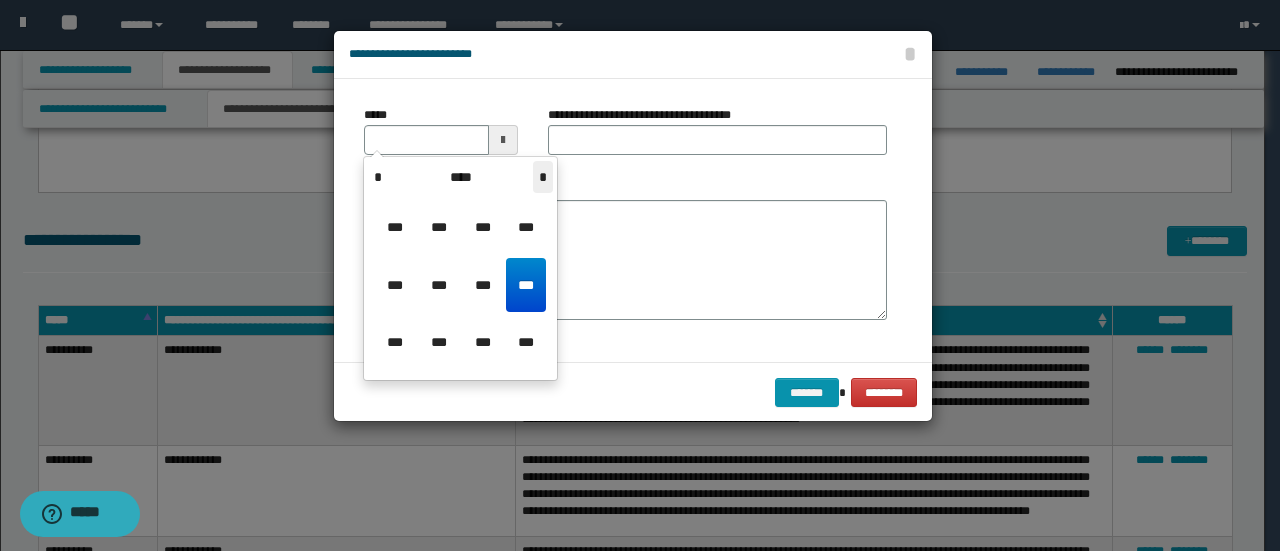 click on "*" at bounding box center [543, 177] 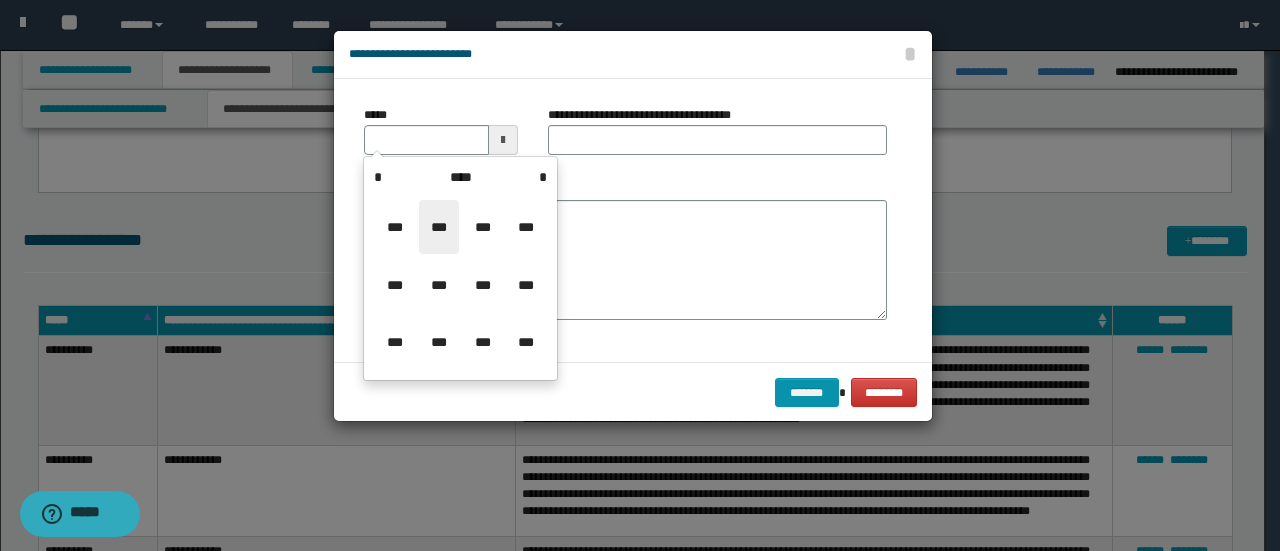 click on "***" at bounding box center [439, 227] 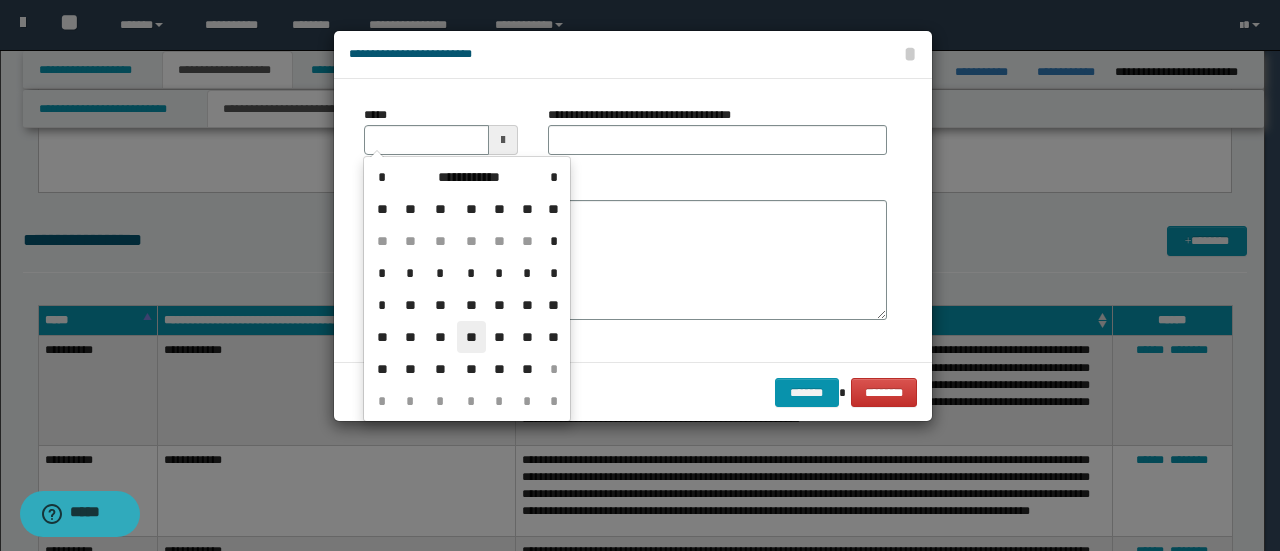 click on "**" at bounding box center (471, 337) 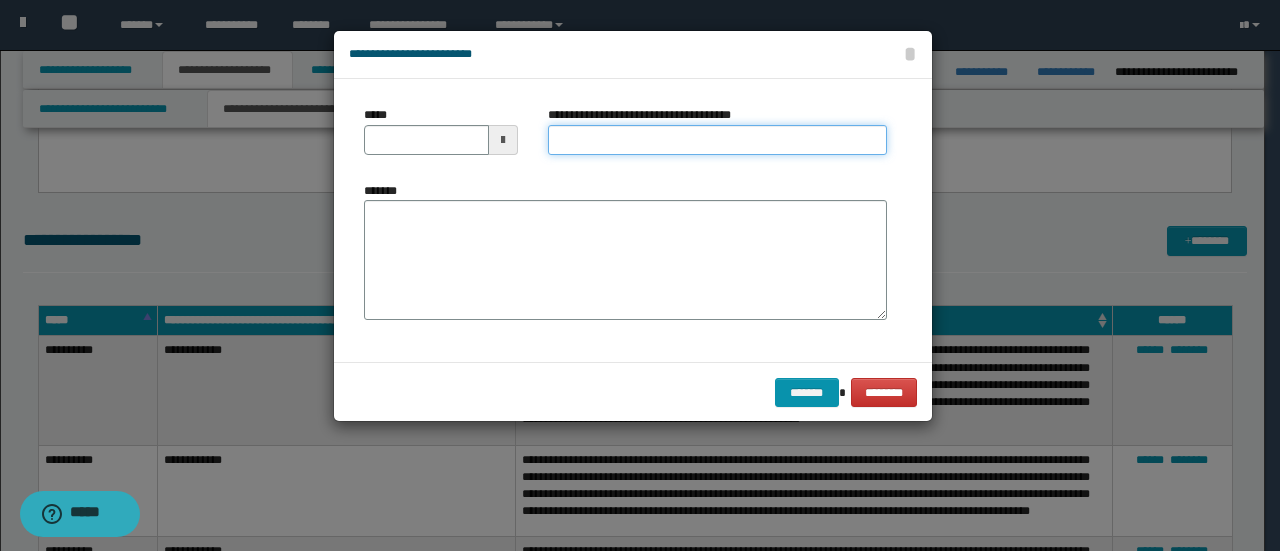 click on "**********" at bounding box center [717, 140] 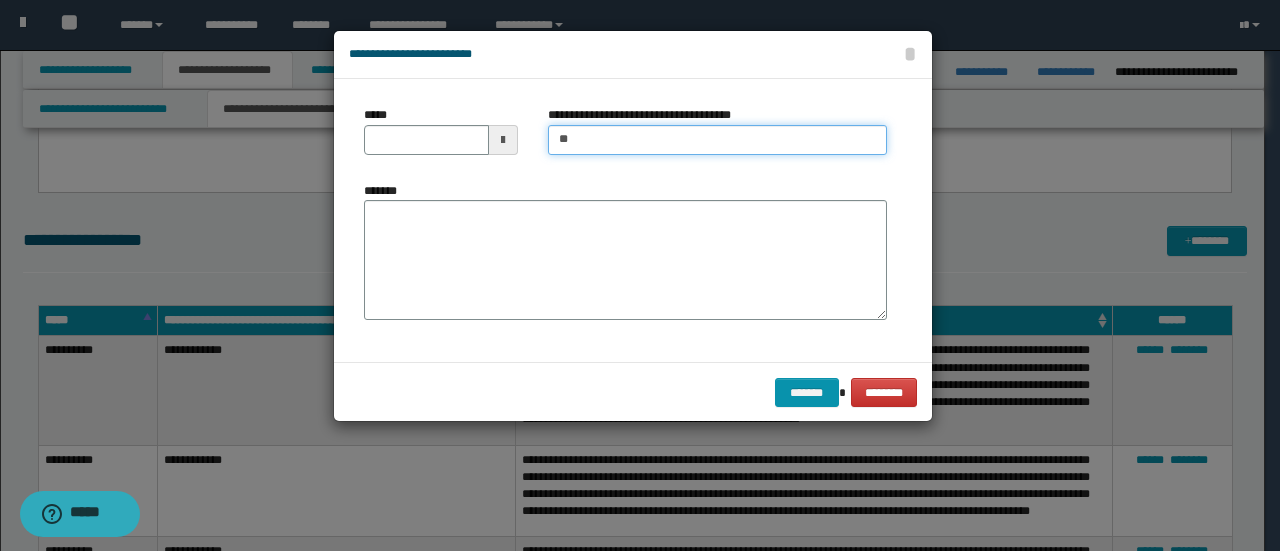 type on "**********" 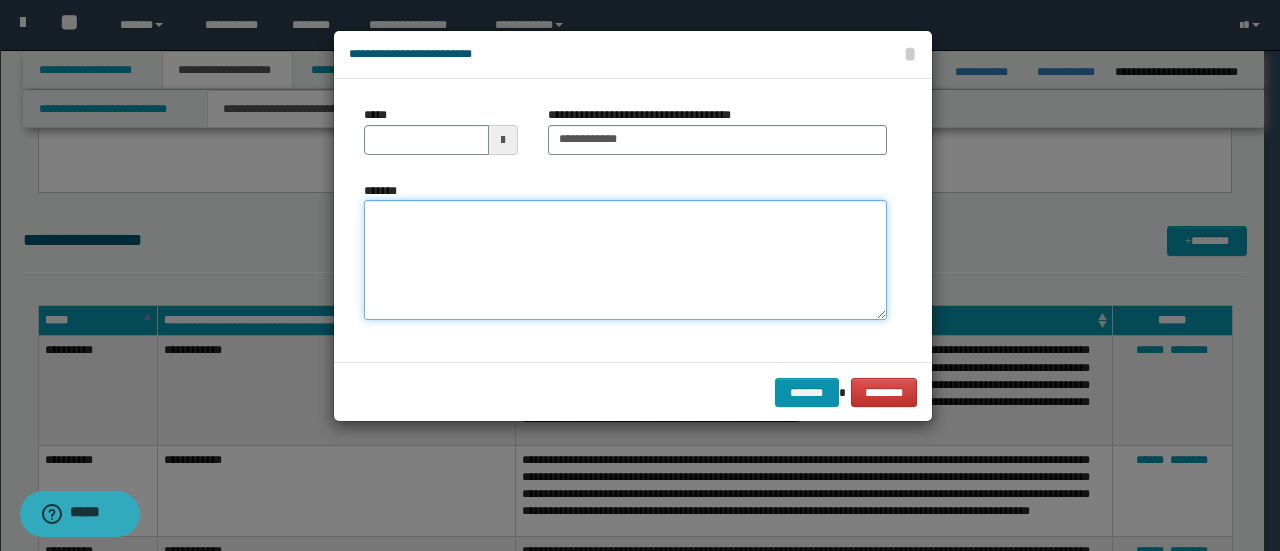 click on "*******" at bounding box center (625, 259) 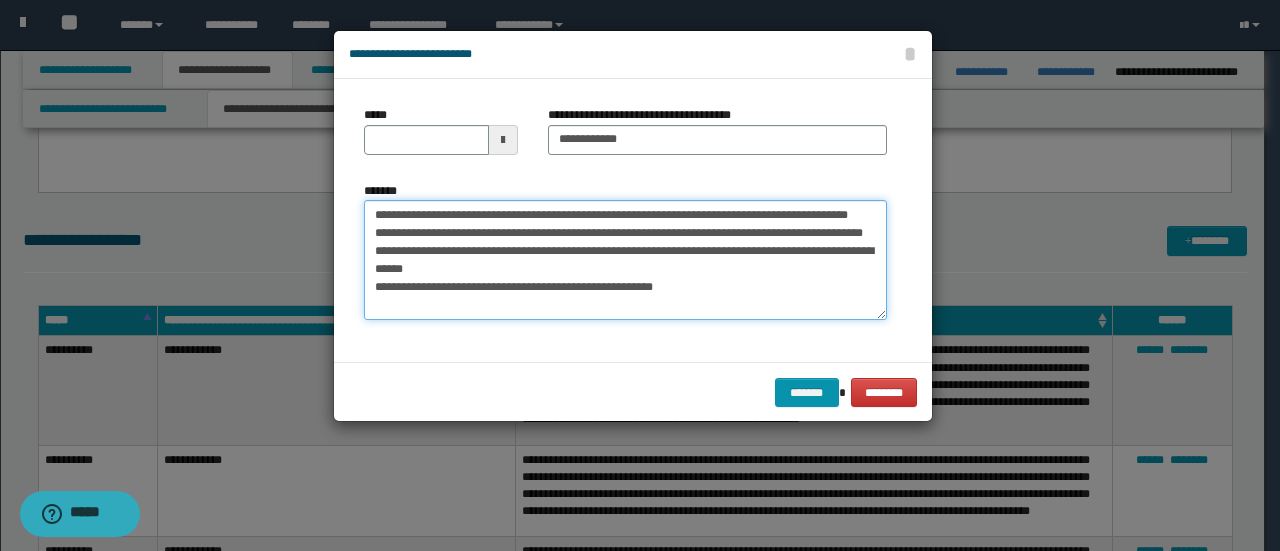 scroll, scrollTop: 0, scrollLeft: 0, axis: both 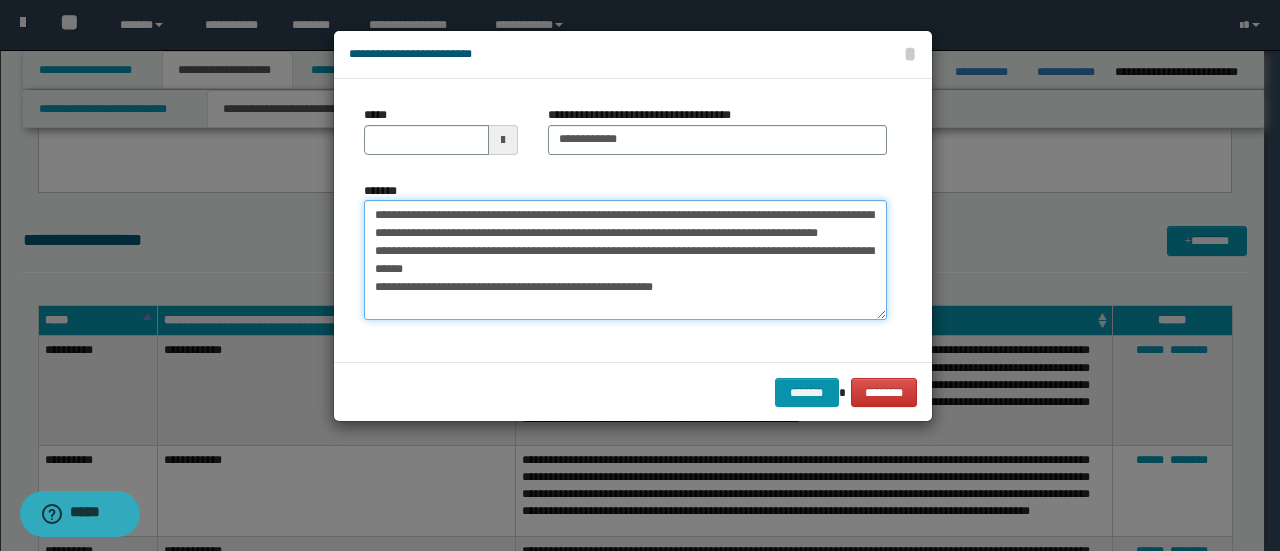 click on "**********" at bounding box center (625, 259) 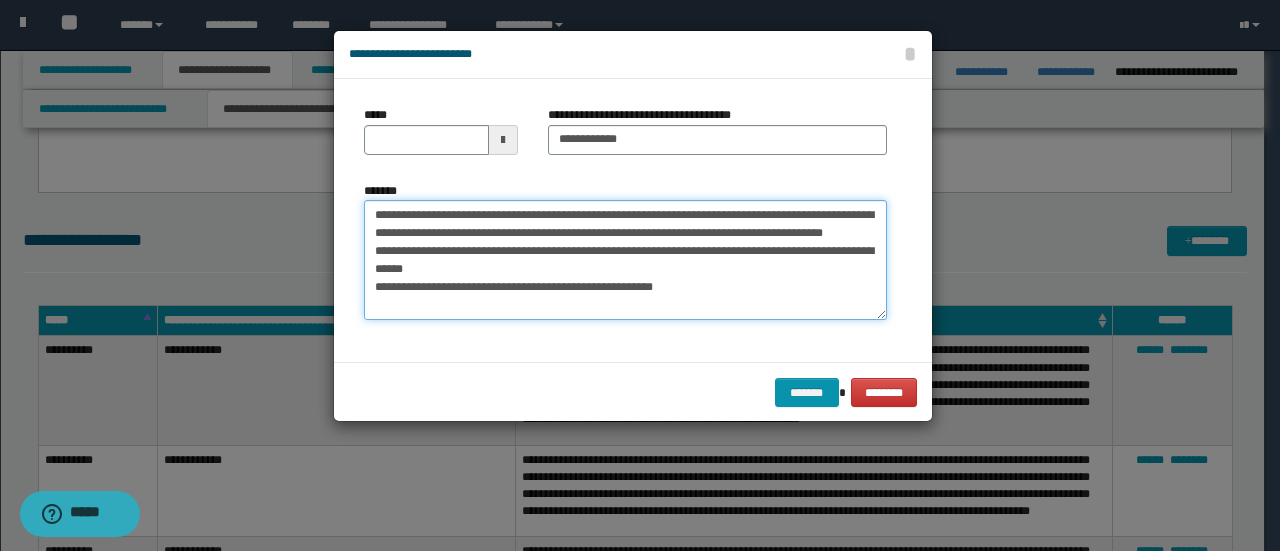 click on "**********" at bounding box center [625, 259] 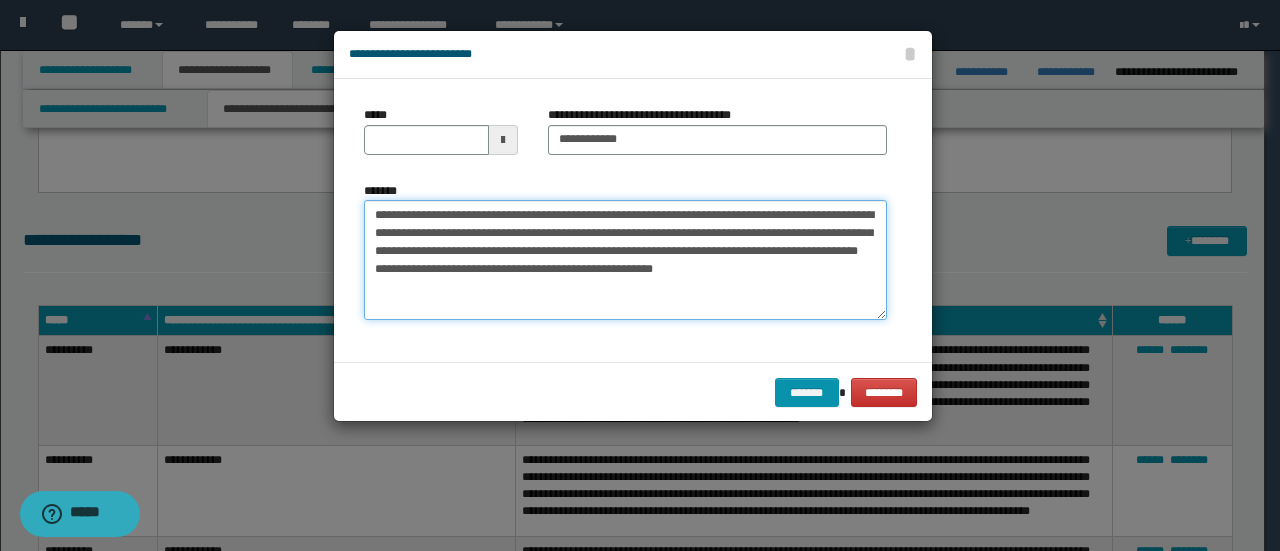 drag, startPoint x: 513, startPoint y: 252, endPoint x: 499, endPoint y: 254, distance: 14.142136 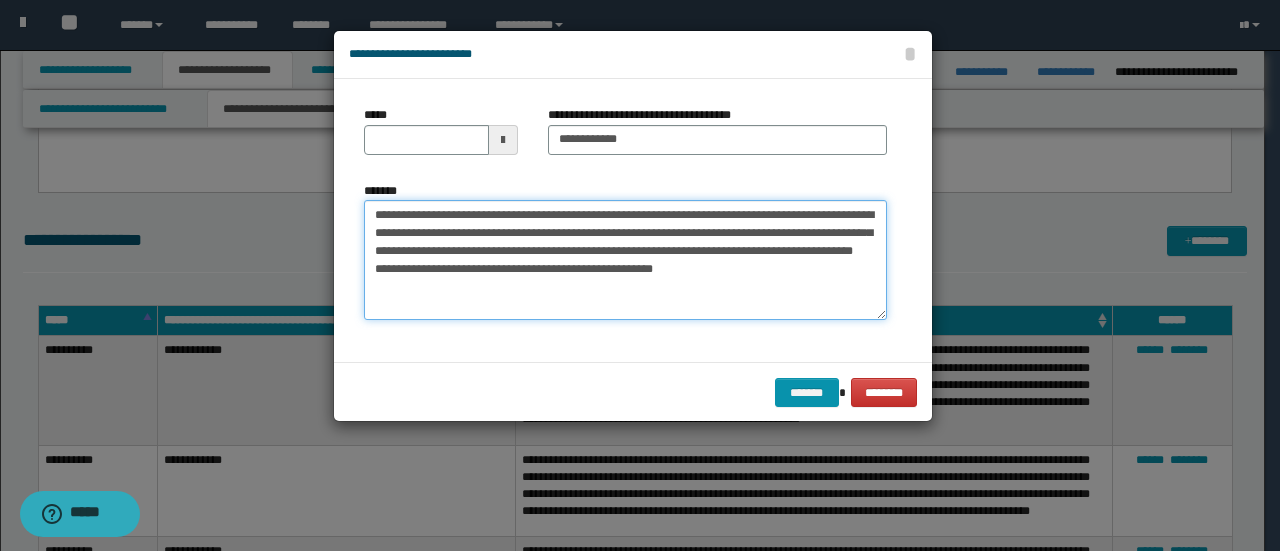 click on "**********" at bounding box center (625, 259) 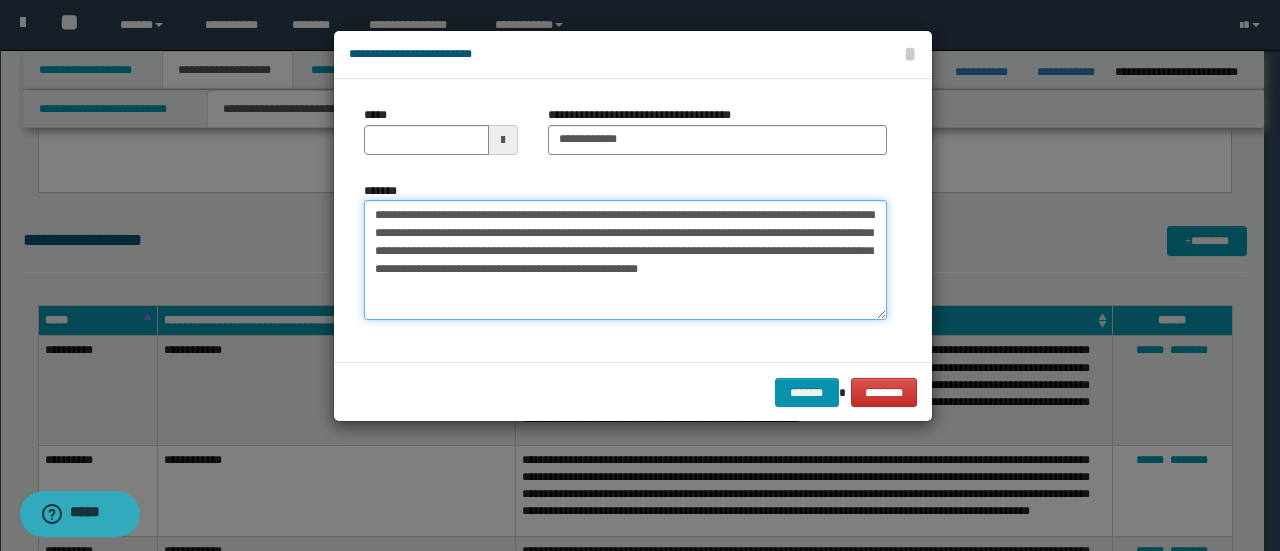 click on "**********" at bounding box center [625, 259] 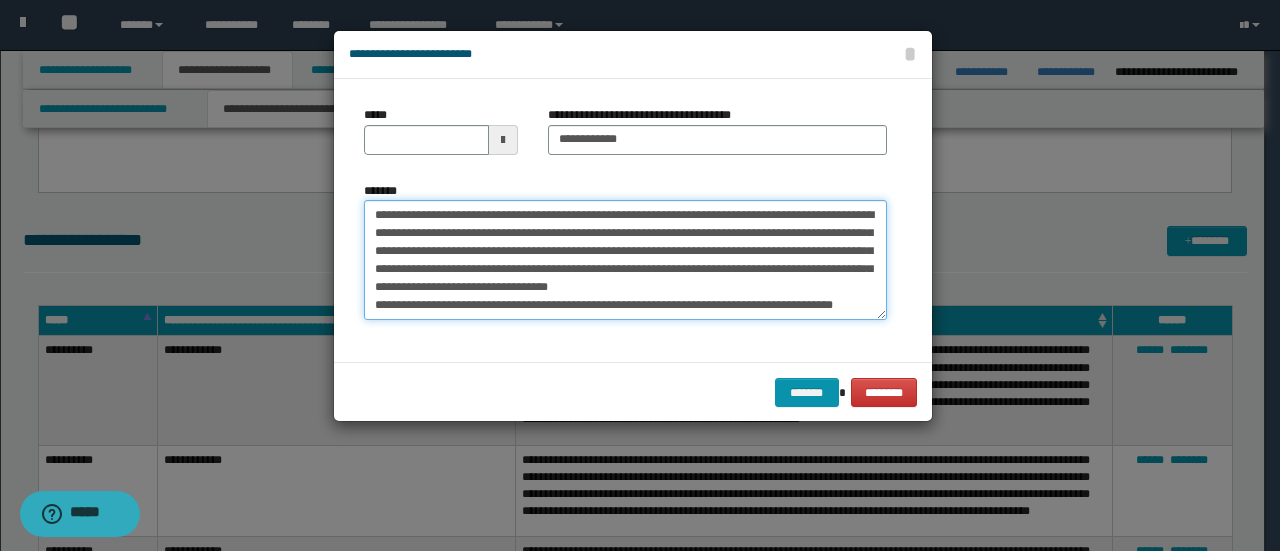 scroll, scrollTop: 48, scrollLeft: 0, axis: vertical 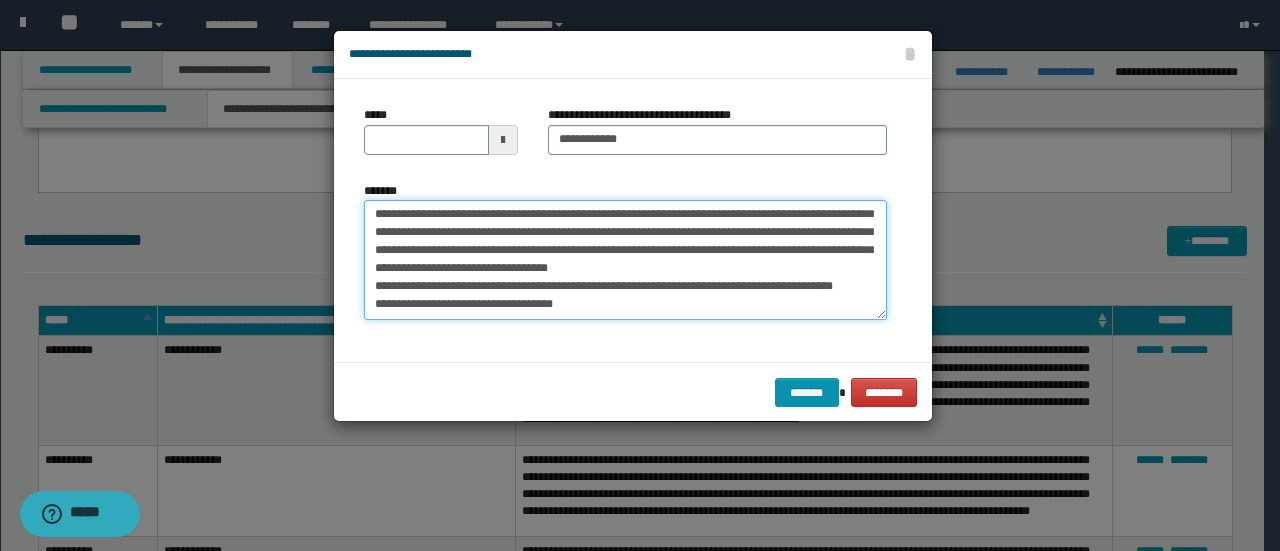 click on "**********" at bounding box center (625, 259) 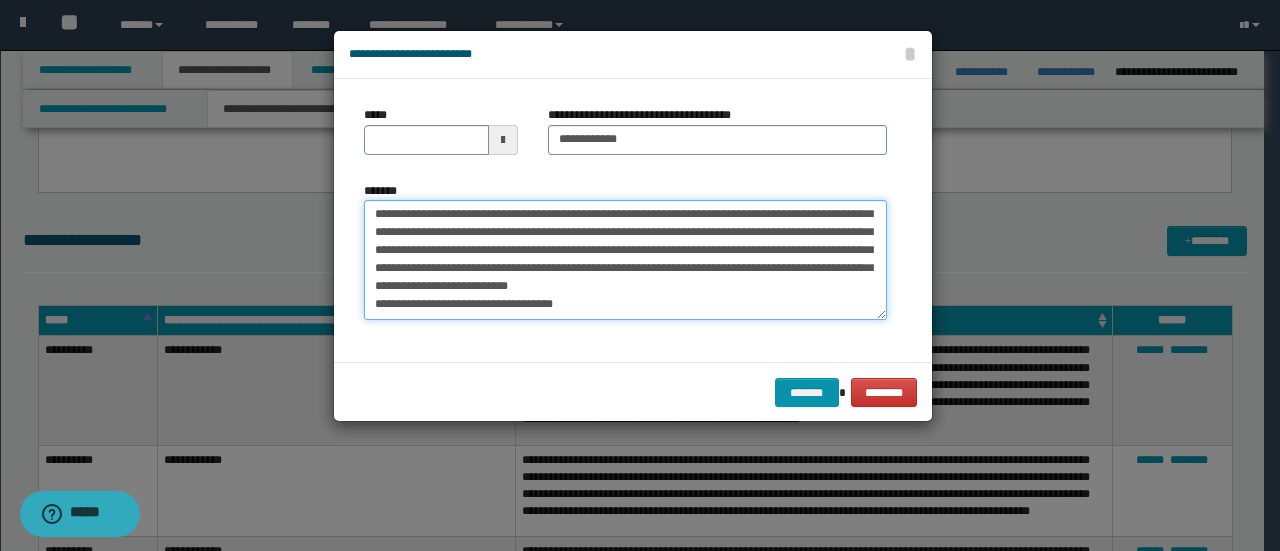 scroll, scrollTop: 30, scrollLeft: 0, axis: vertical 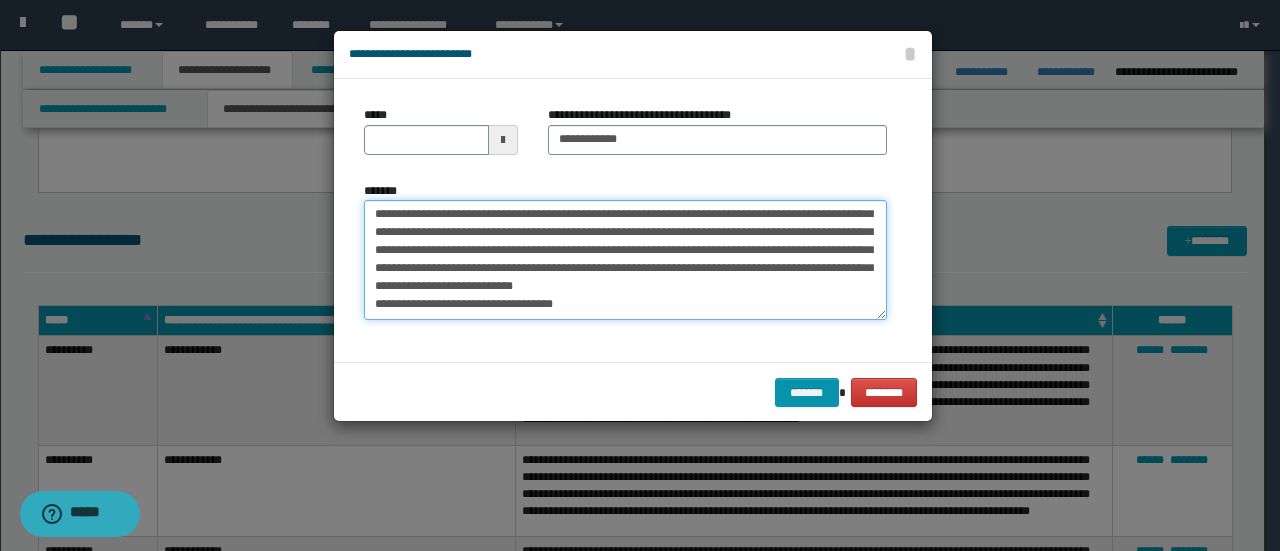 click on "**********" at bounding box center (625, 259) 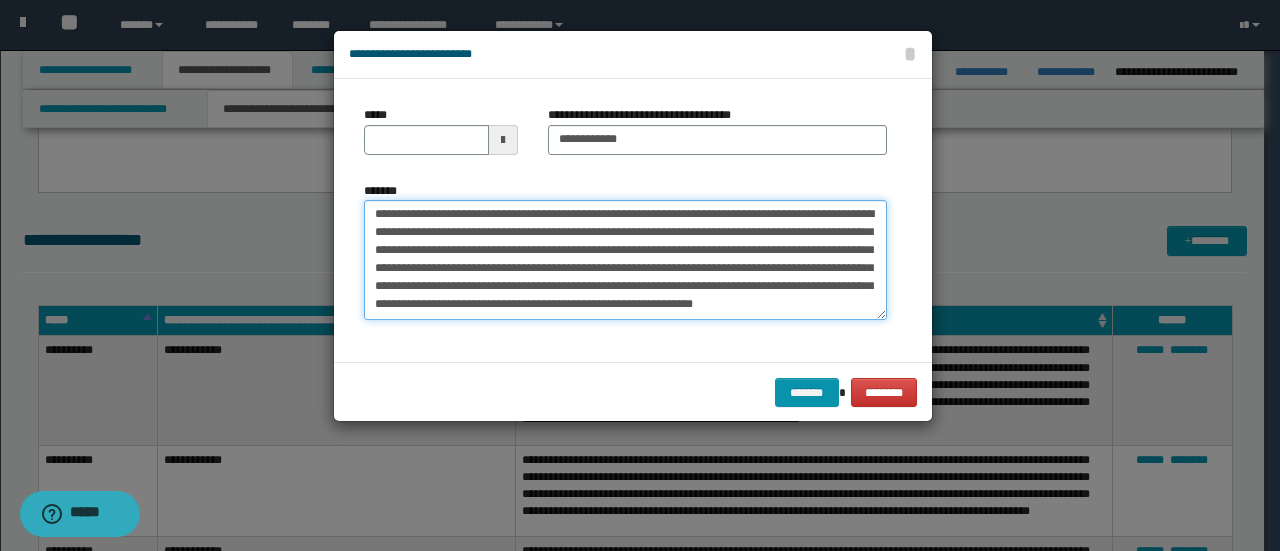 scroll, scrollTop: 12, scrollLeft: 0, axis: vertical 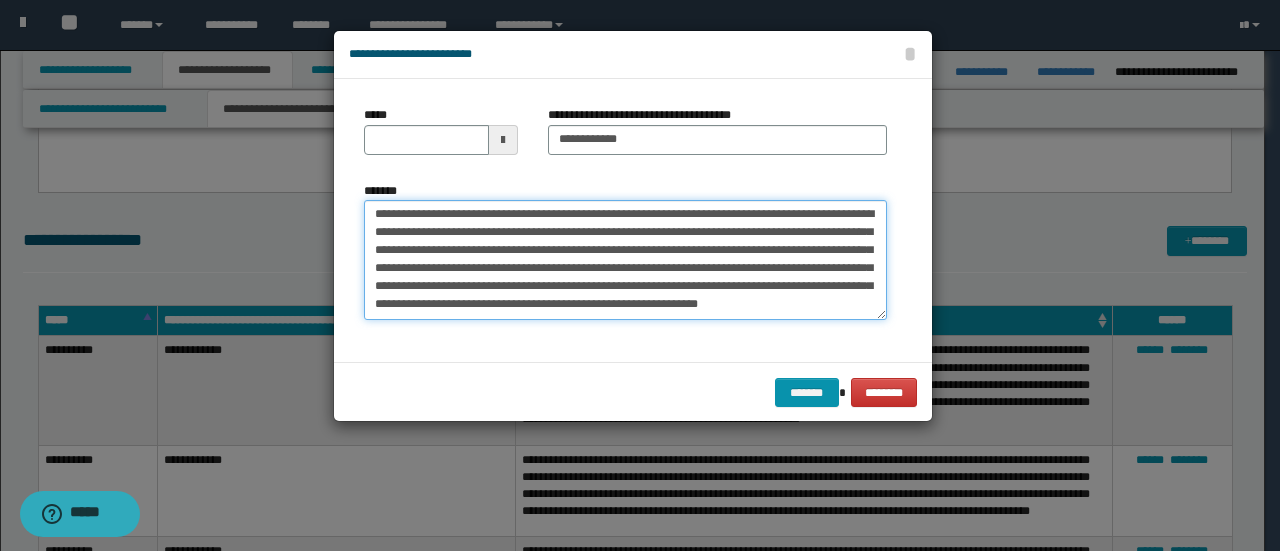 click on "**********" at bounding box center (625, 259) 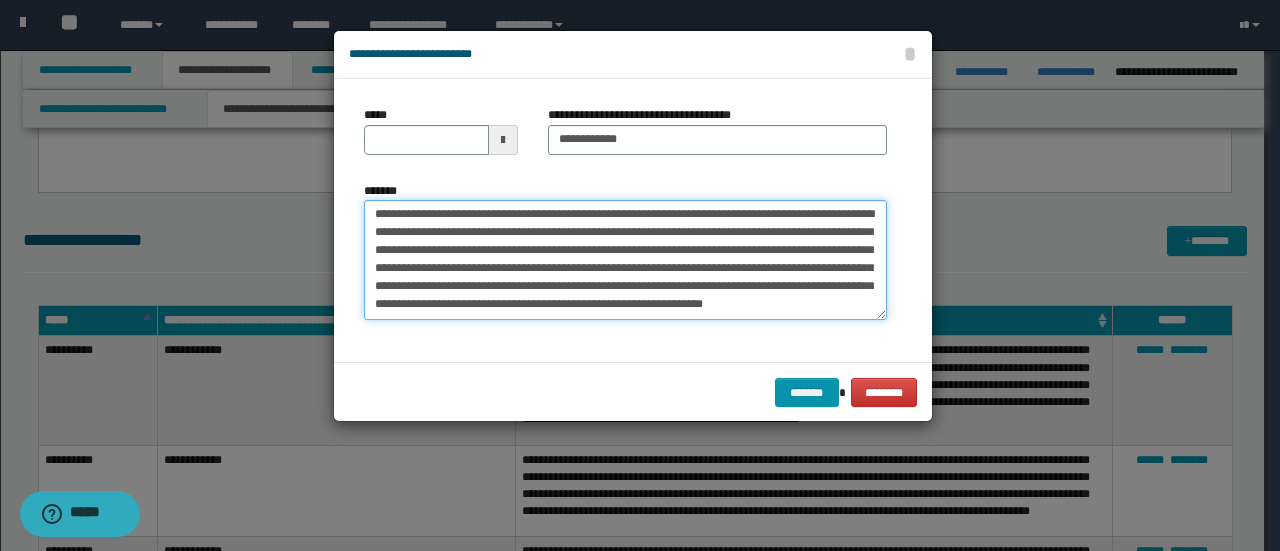 click on "**********" at bounding box center [625, 259] 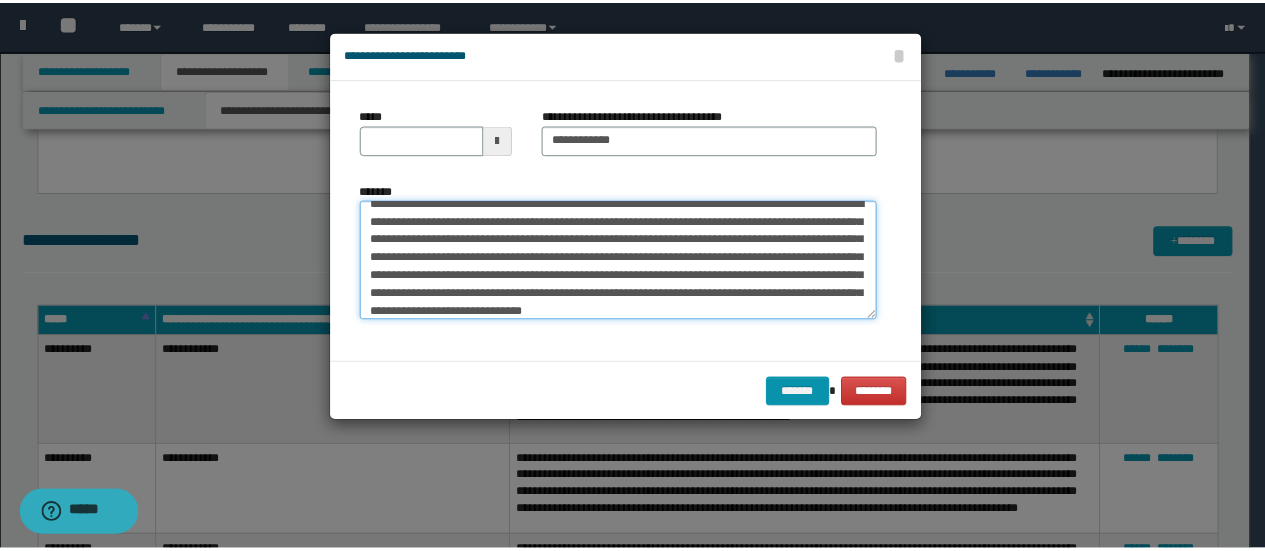 scroll, scrollTop: 30, scrollLeft: 0, axis: vertical 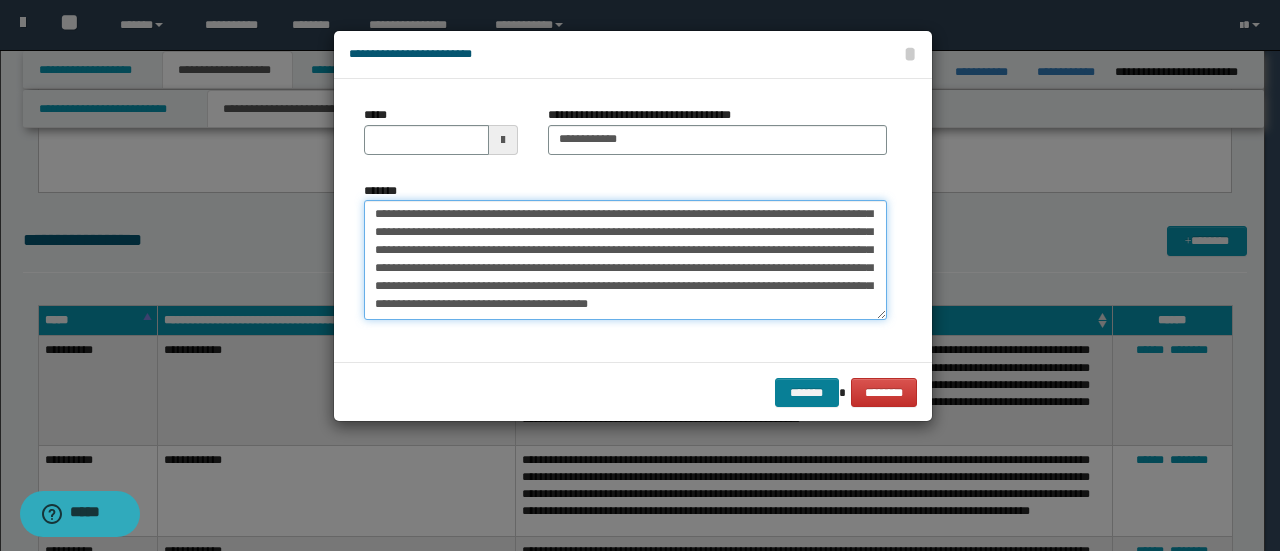 type on "**********" 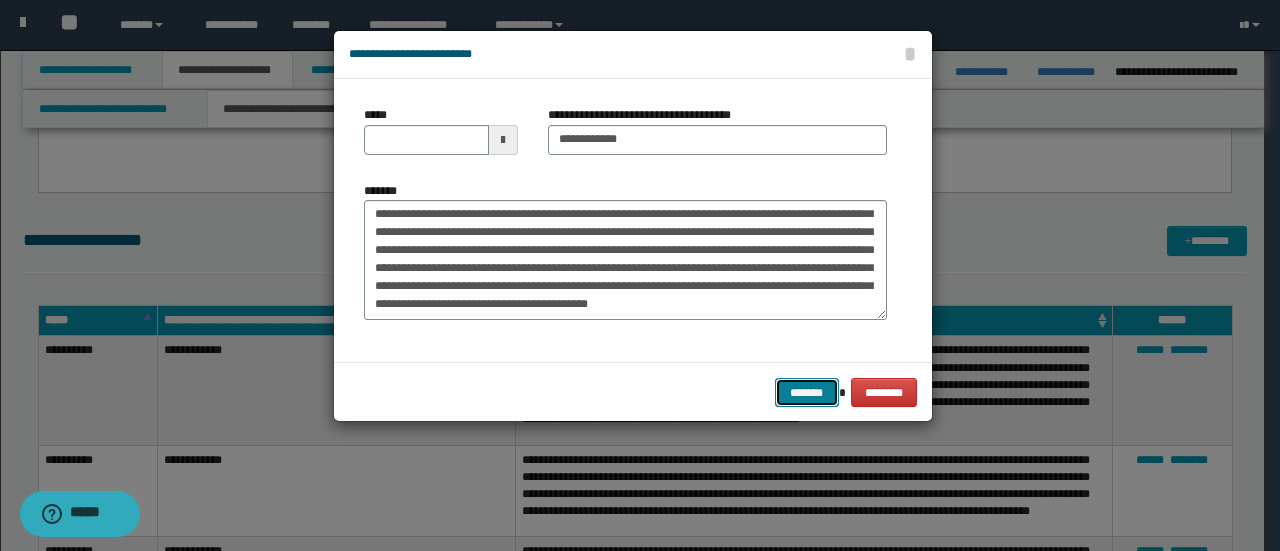 click on "*******" at bounding box center [807, 392] 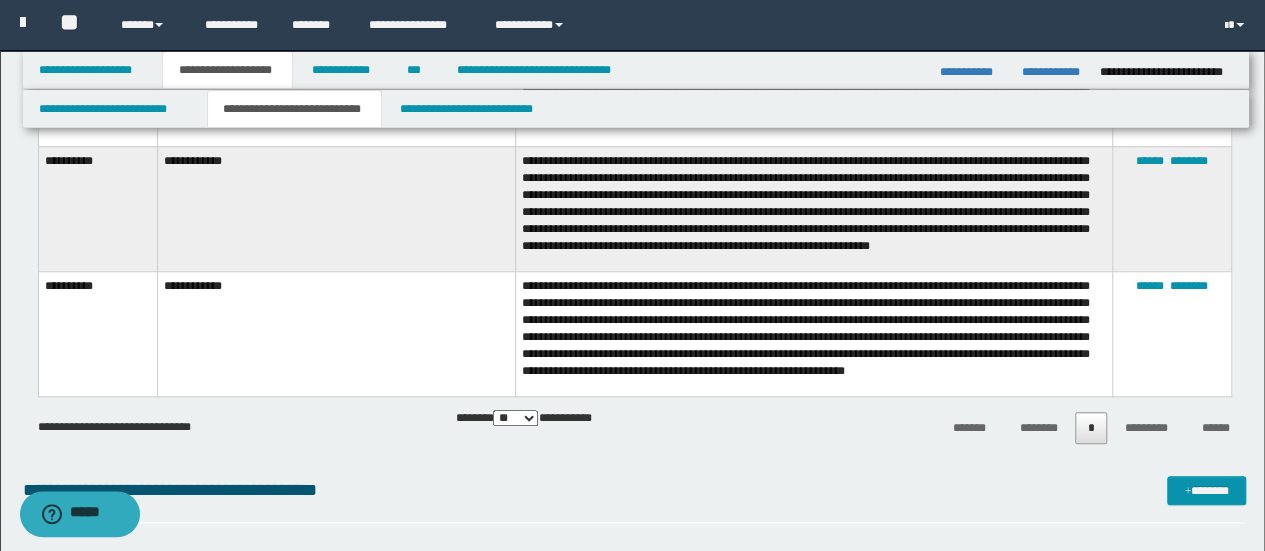 scroll, scrollTop: 800, scrollLeft: 0, axis: vertical 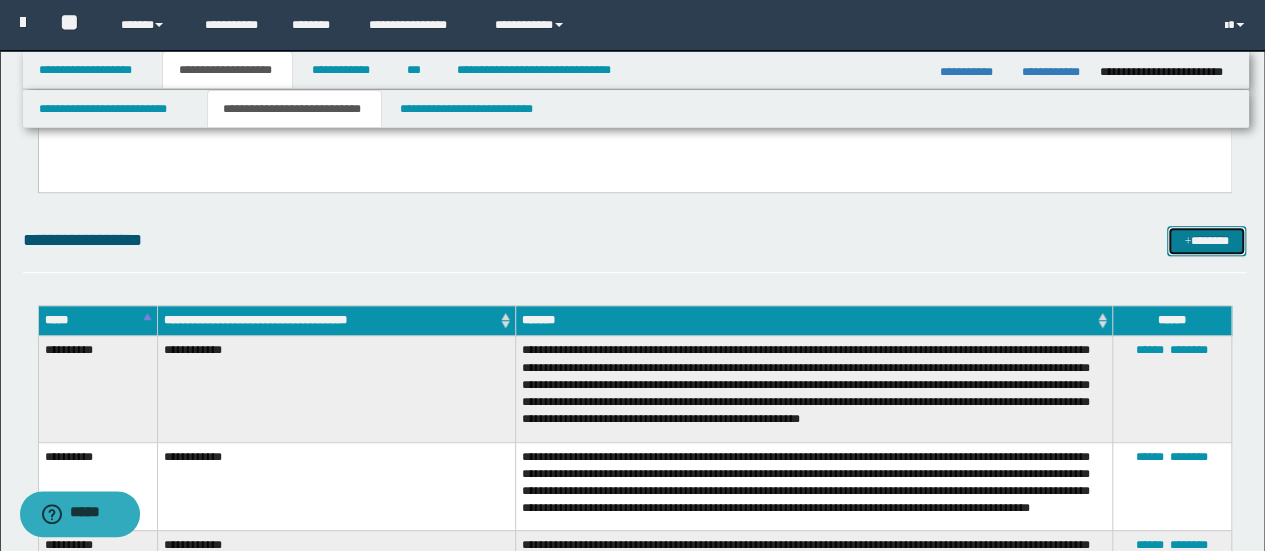 click on "*******" at bounding box center [1206, 240] 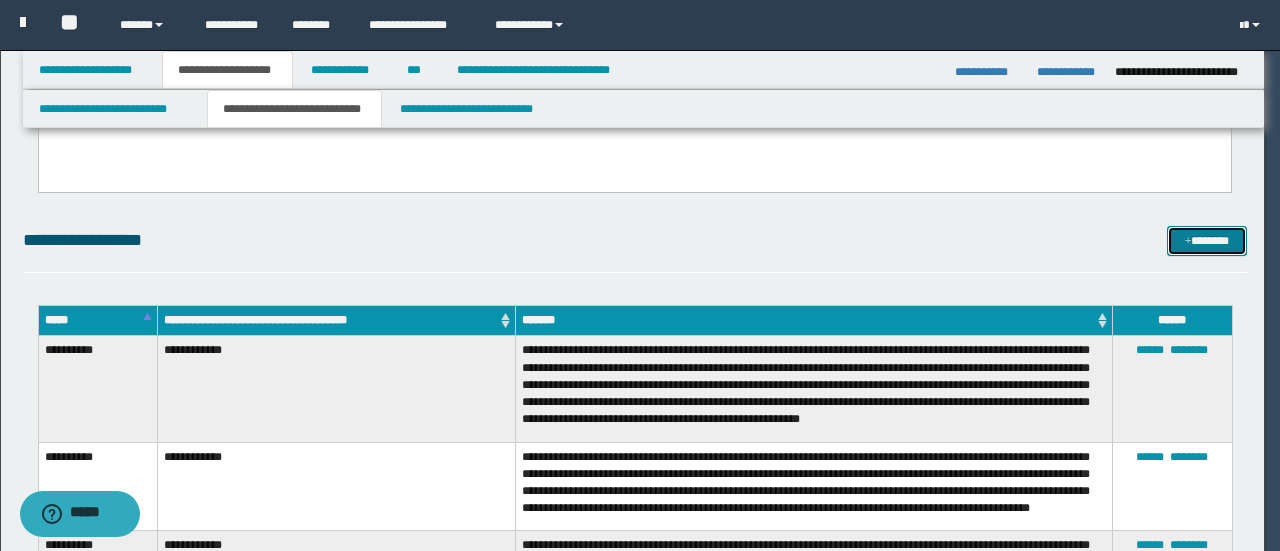 scroll, scrollTop: 0, scrollLeft: 0, axis: both 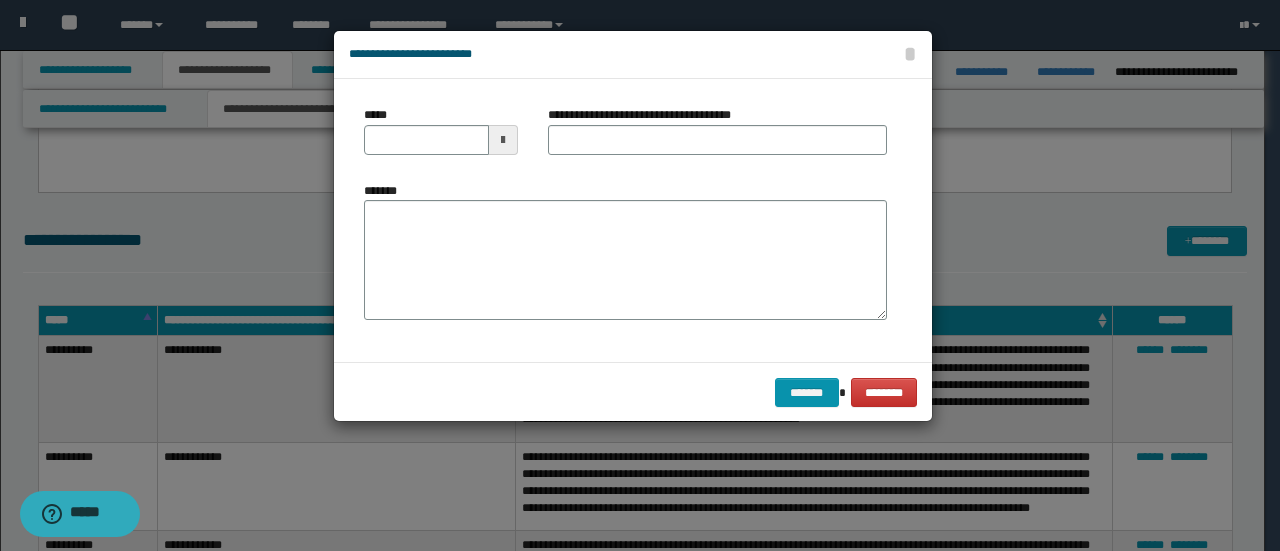 click at bounding box center (503, 140) 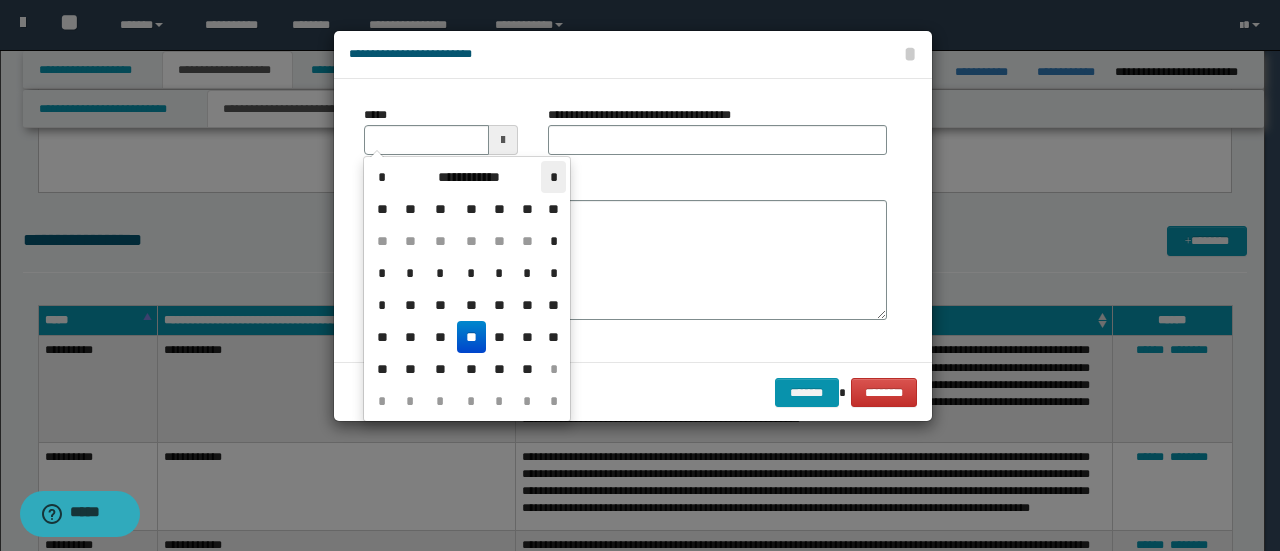 click on "*" at bounding box center (553, 177) 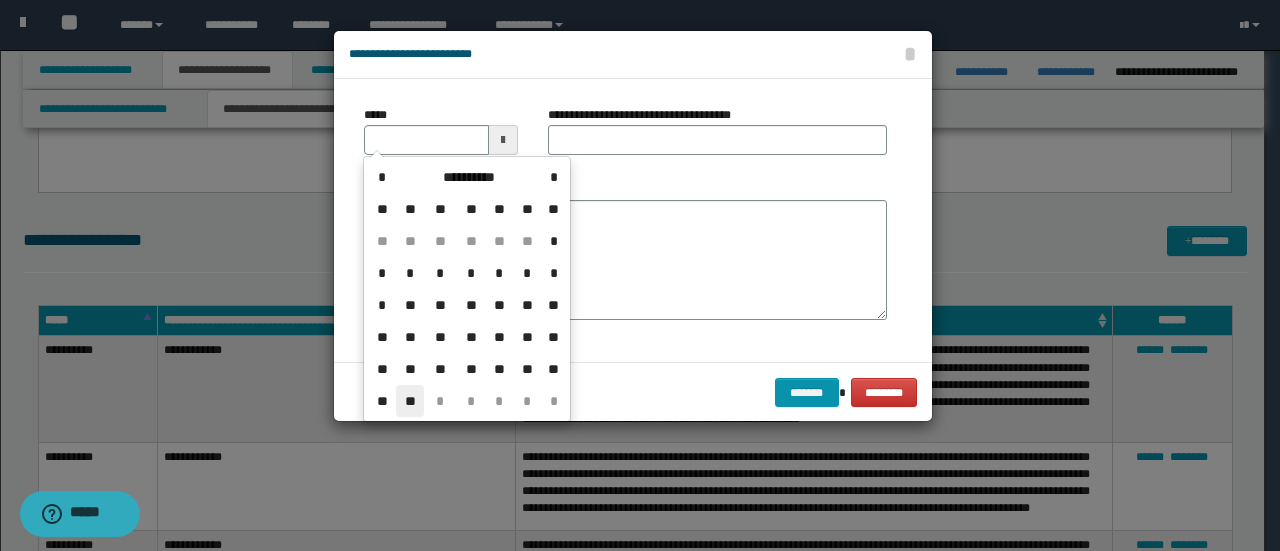 click on "**" at bounding box center (410, 401) 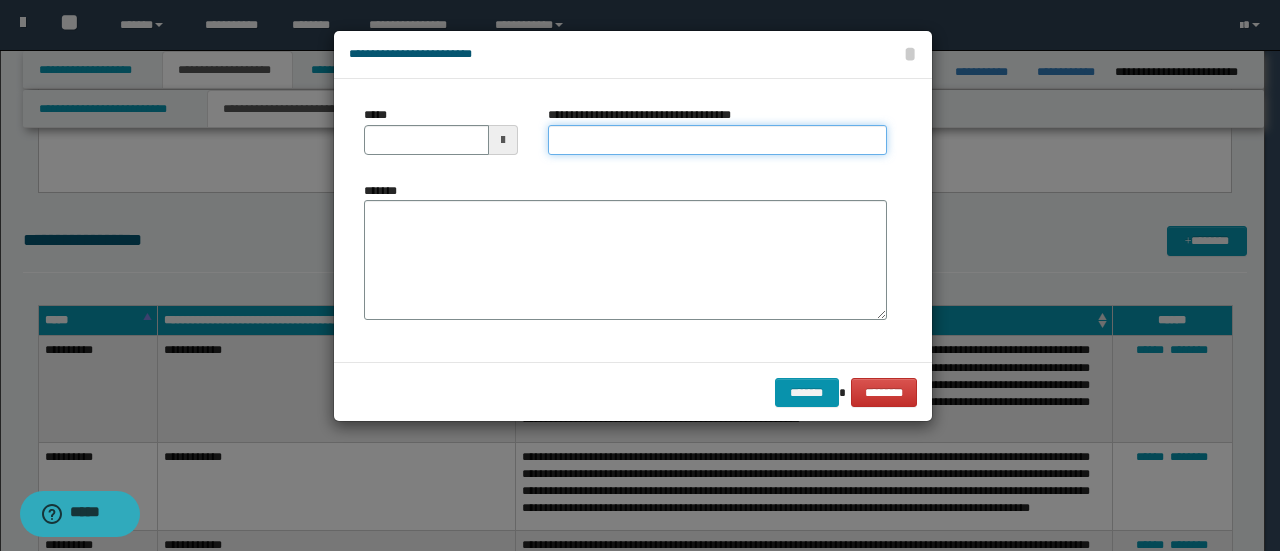 click on "**********" at bounding box center (717, 140) 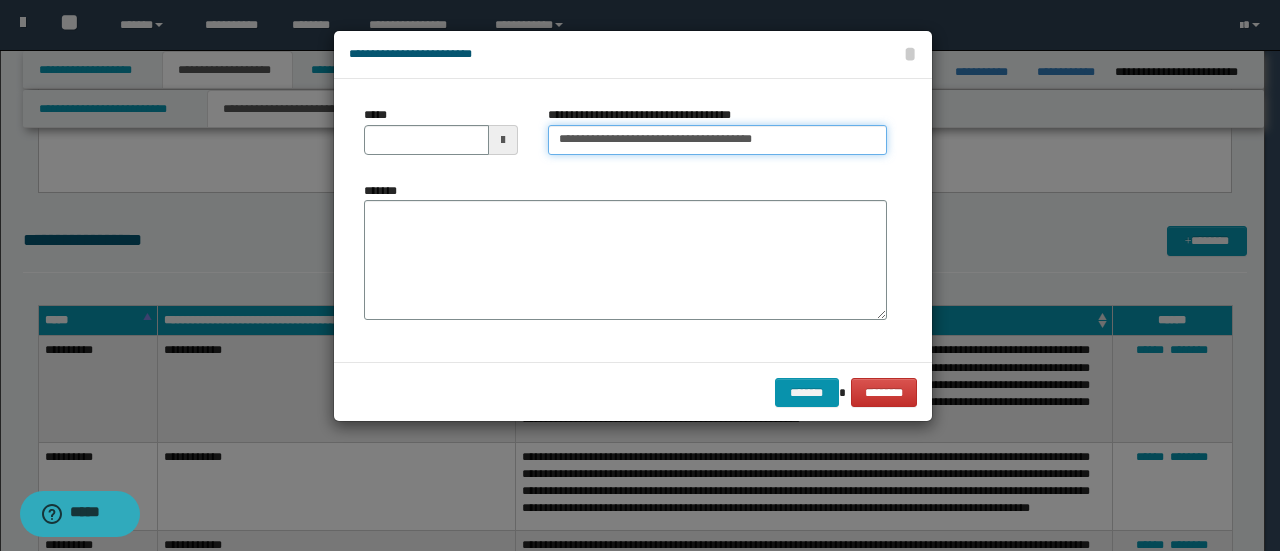type on "**********" 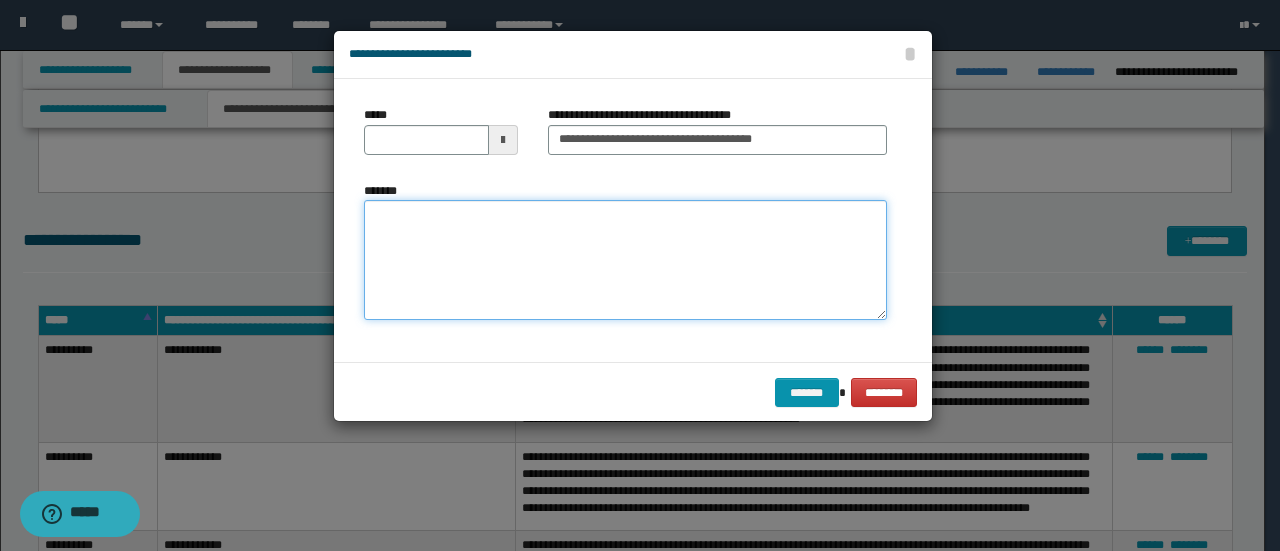 click on "*******" at bounding box center (625, 259) 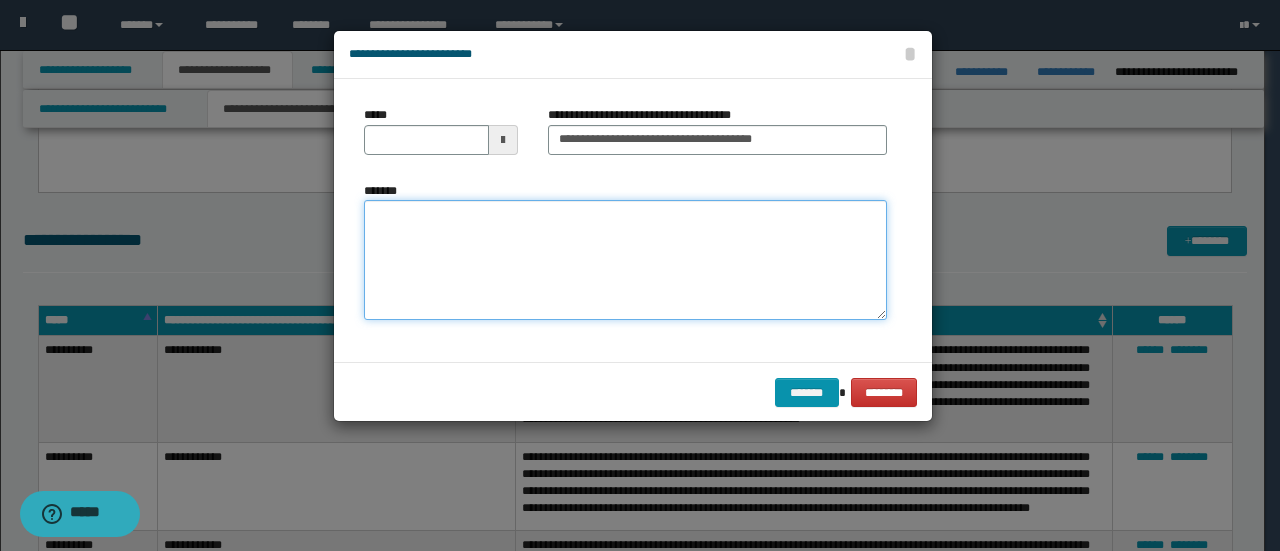 paste on "**********" 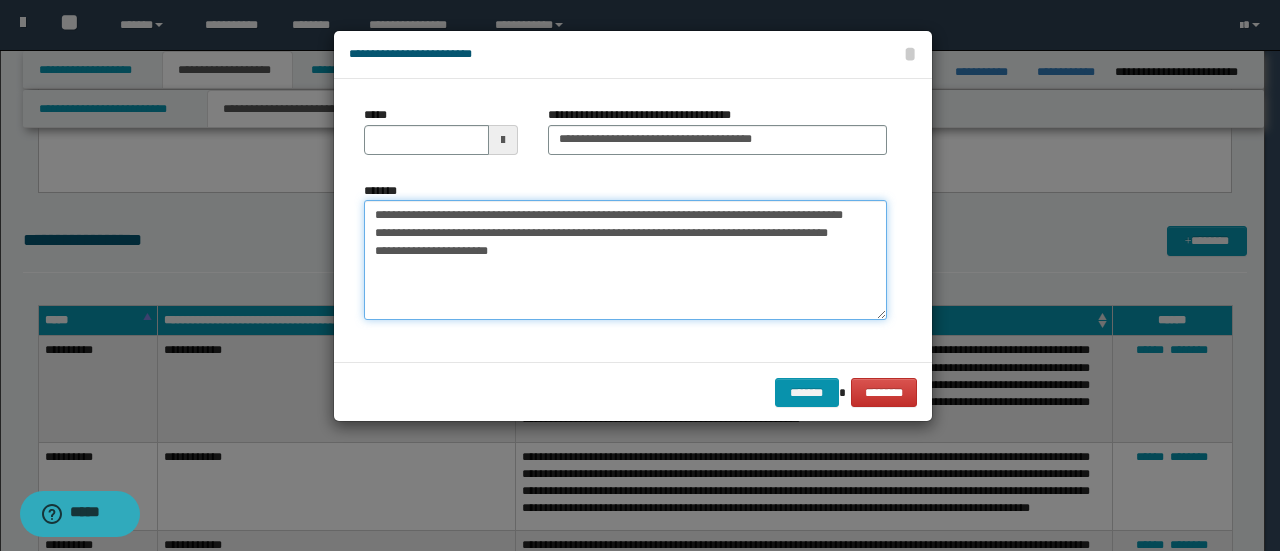 drag, startPoint x: 520, startPoint y: 286, endPoint x: 385, endPoint y: 218, distance: 151.15886 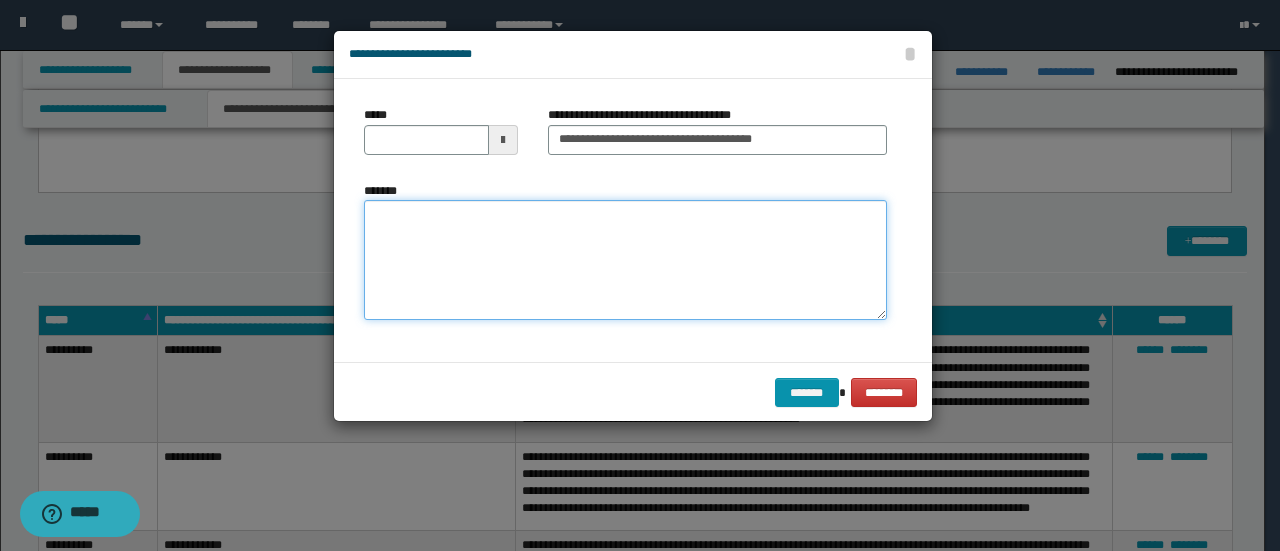 paste on "**********" 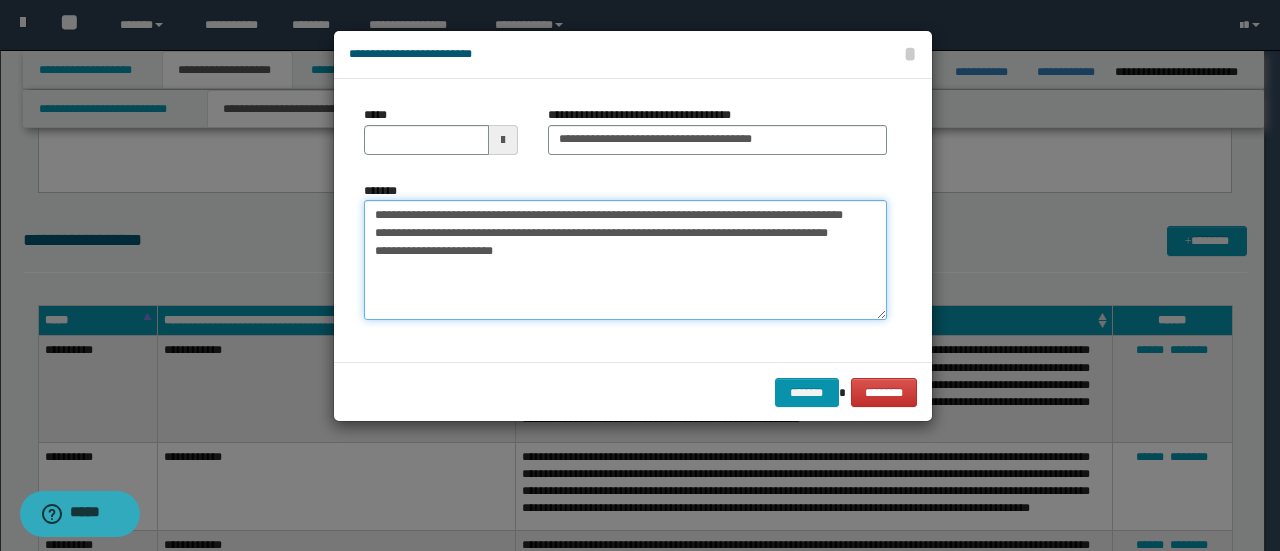 click on "**********" at bounding box center [625, 259] 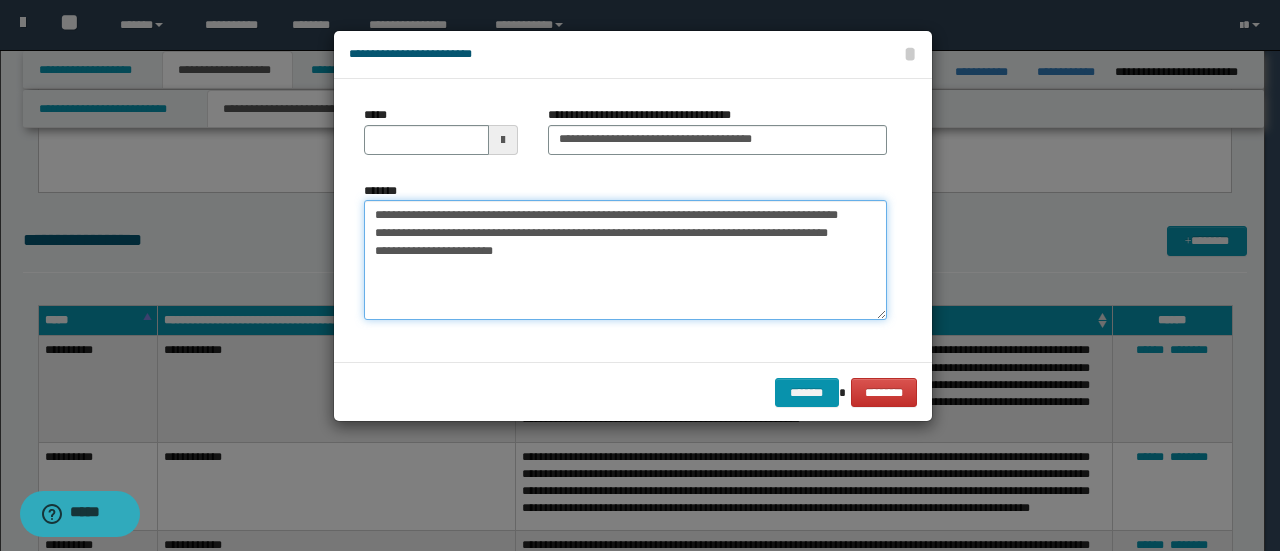 click on "**********" at bounding box center [625, 259] 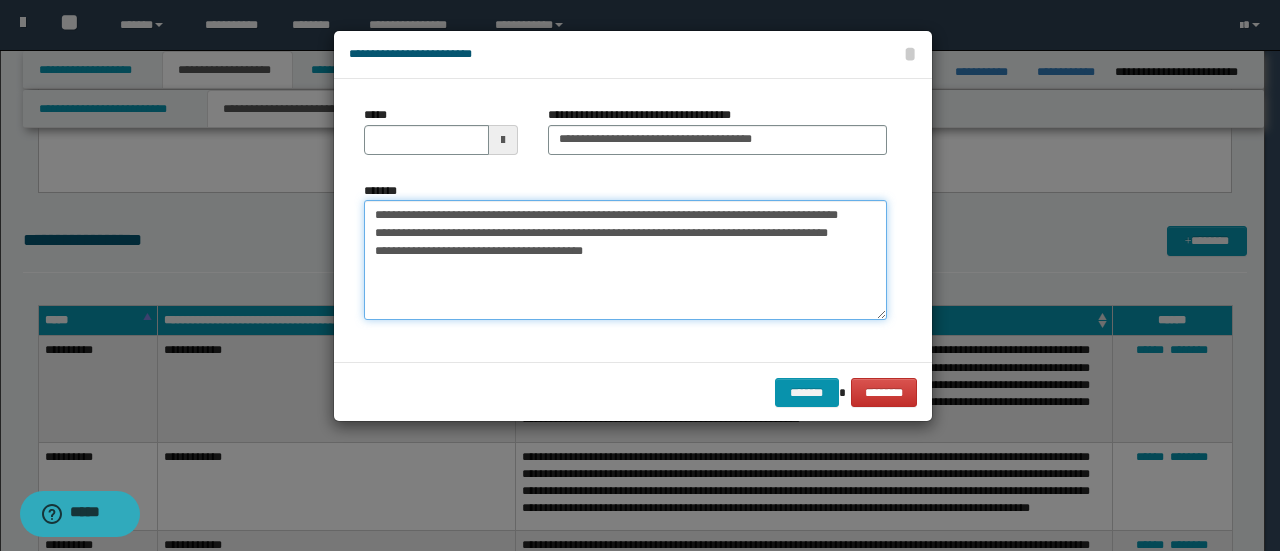 paste on "**********" 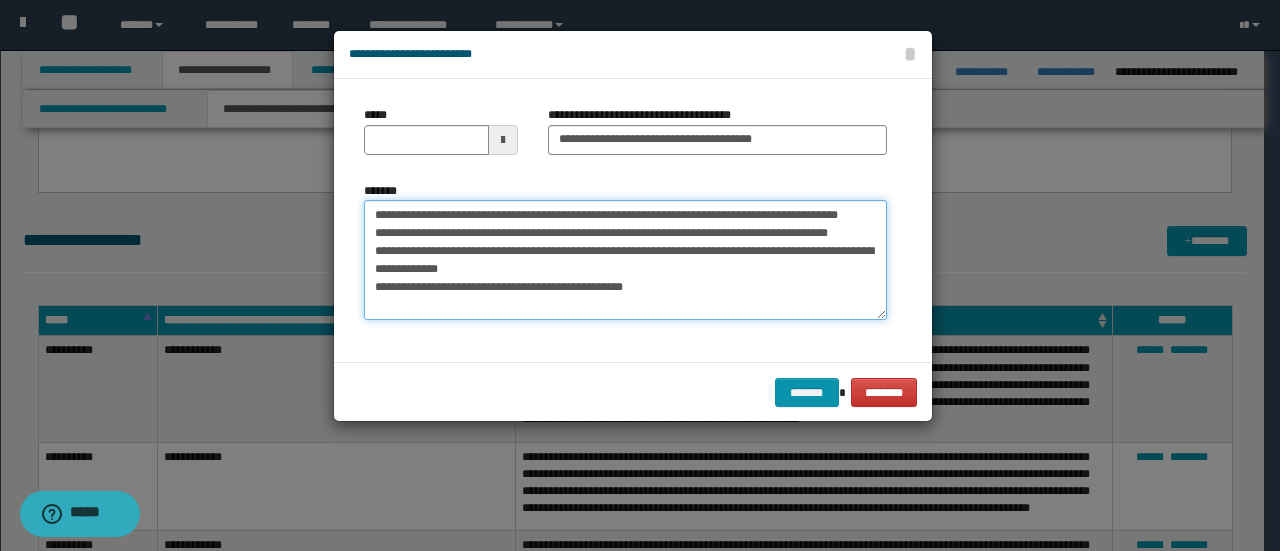 drag, startPoint x: 642, startPoint y: 254, endPoint x: 615, endPoint y: 251, distance: 27.166155 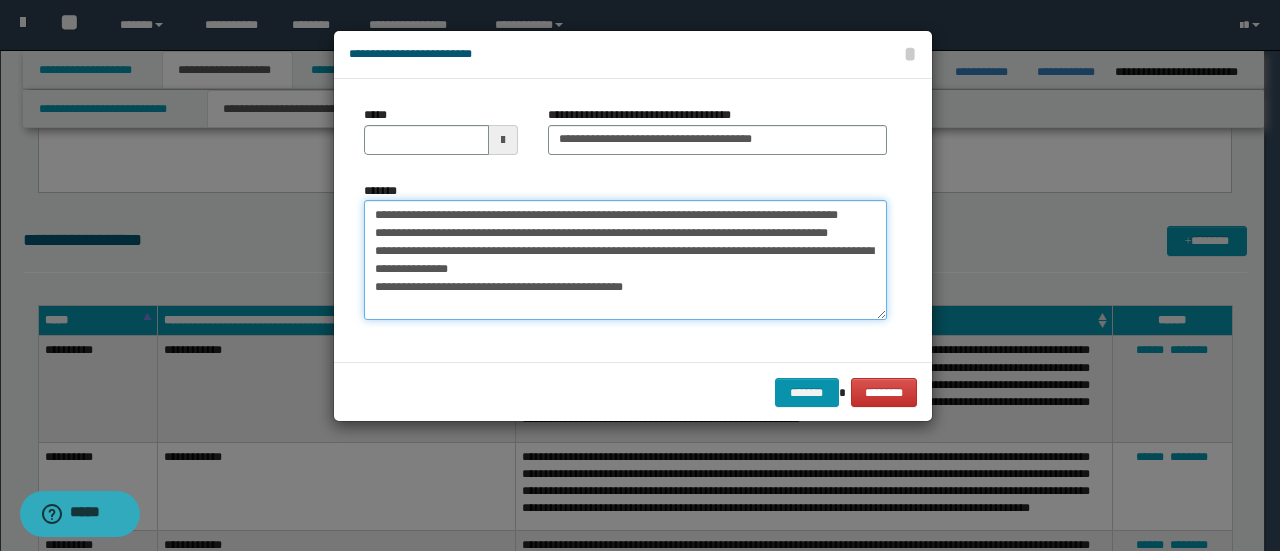 drag, startPoint x: 714, startPoint y: 254, endPoint x: 687, endPoint y: 244, distance: 28.79236 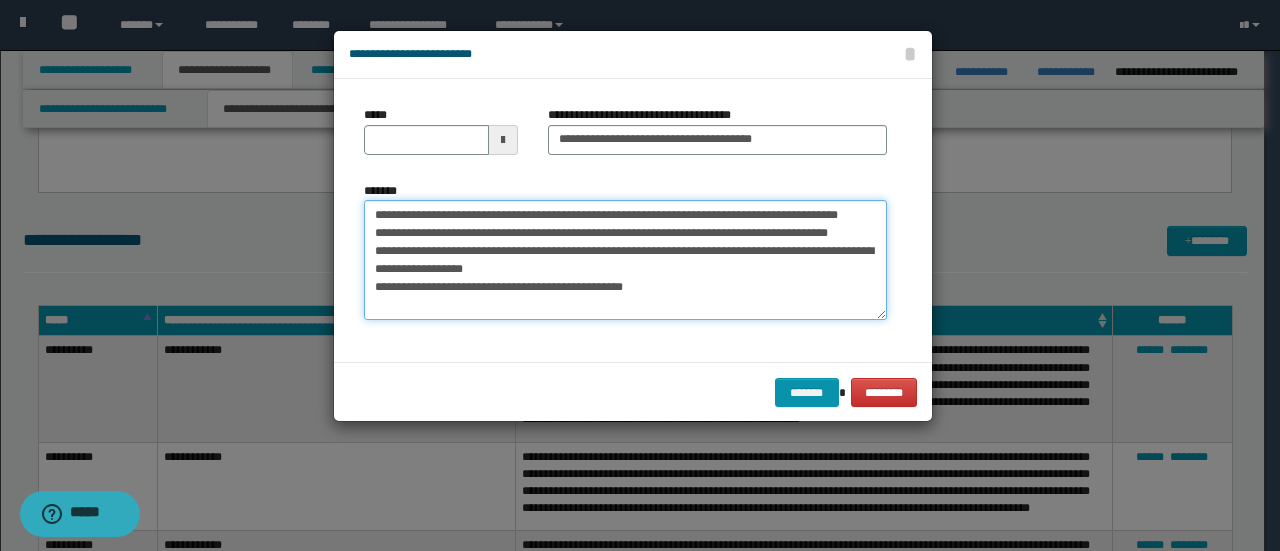 click on "**********" at bounding box center (625, 259) 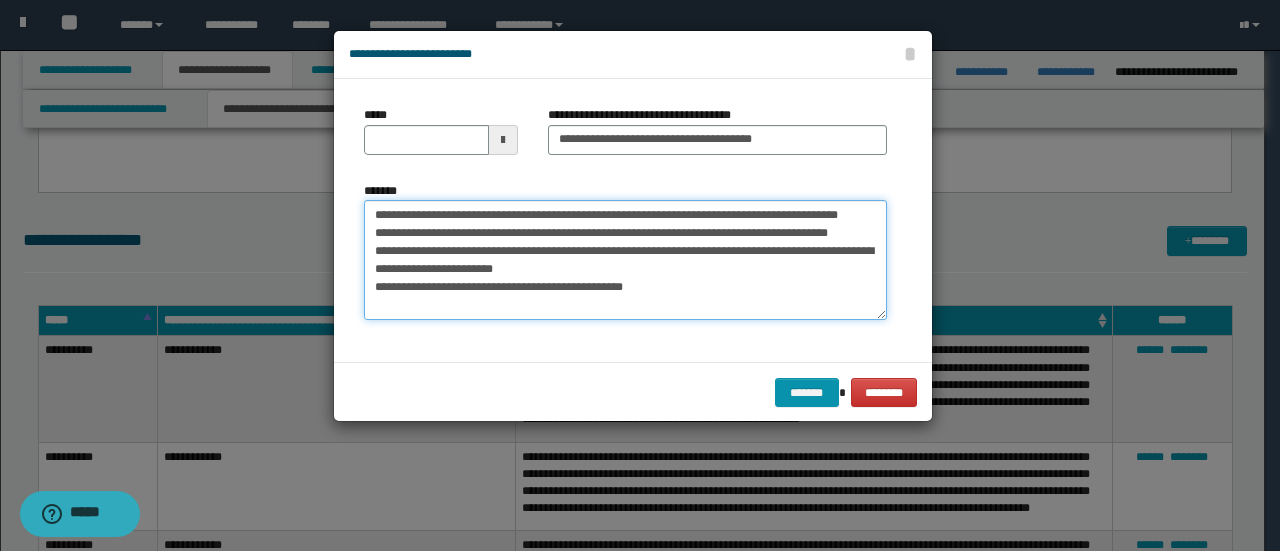 drag, startPoint x: 508, startPoint y: 289, endPoint x: 368, endPoint y: 276, distance: 140.60228 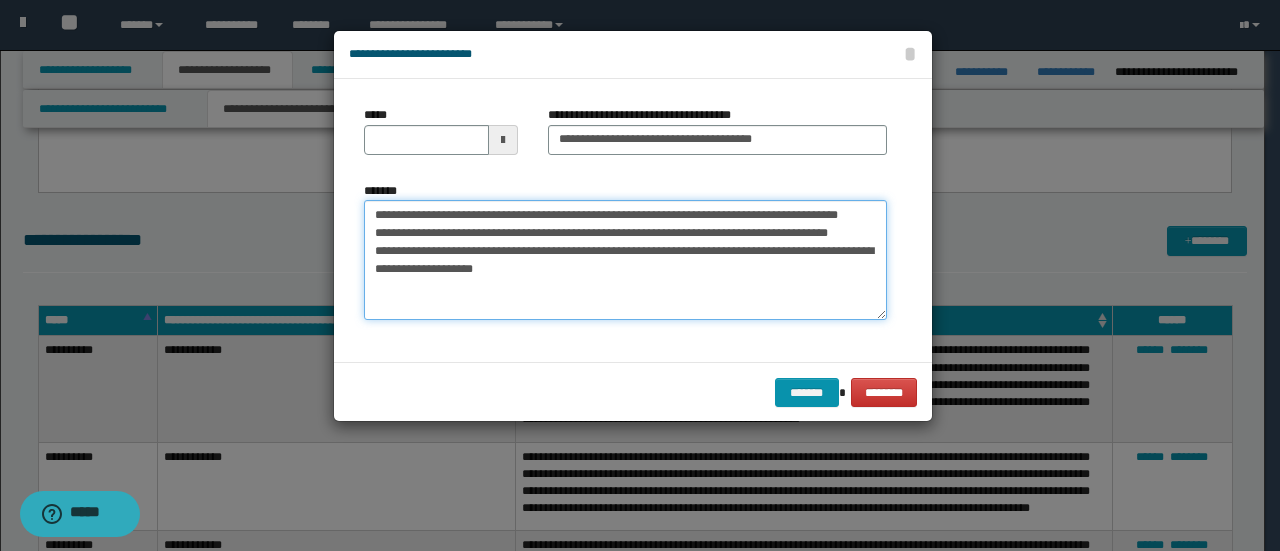 click on "**********" at bounding box center (625, 259) 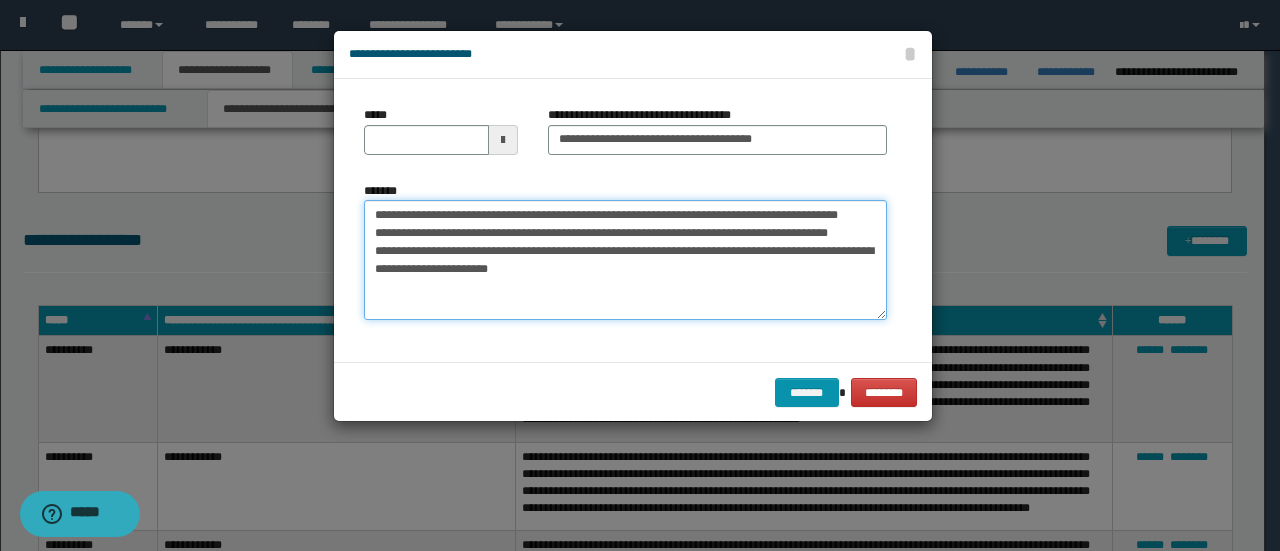 click on "**********" at bounding box center (625, 259) 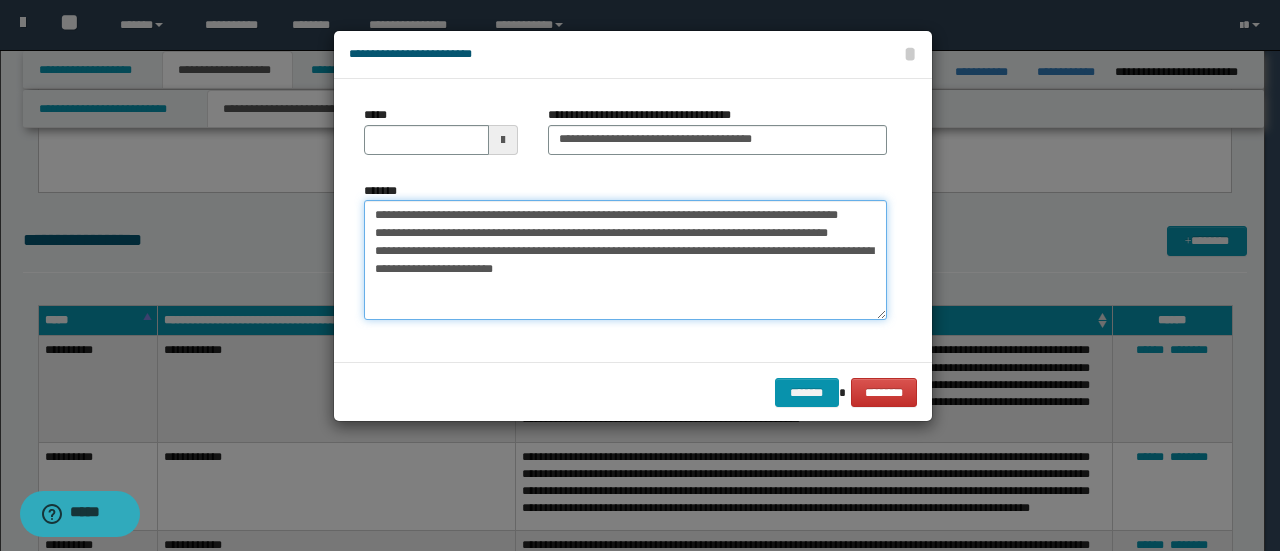 click on "**********" at bounding box center [625, 259] 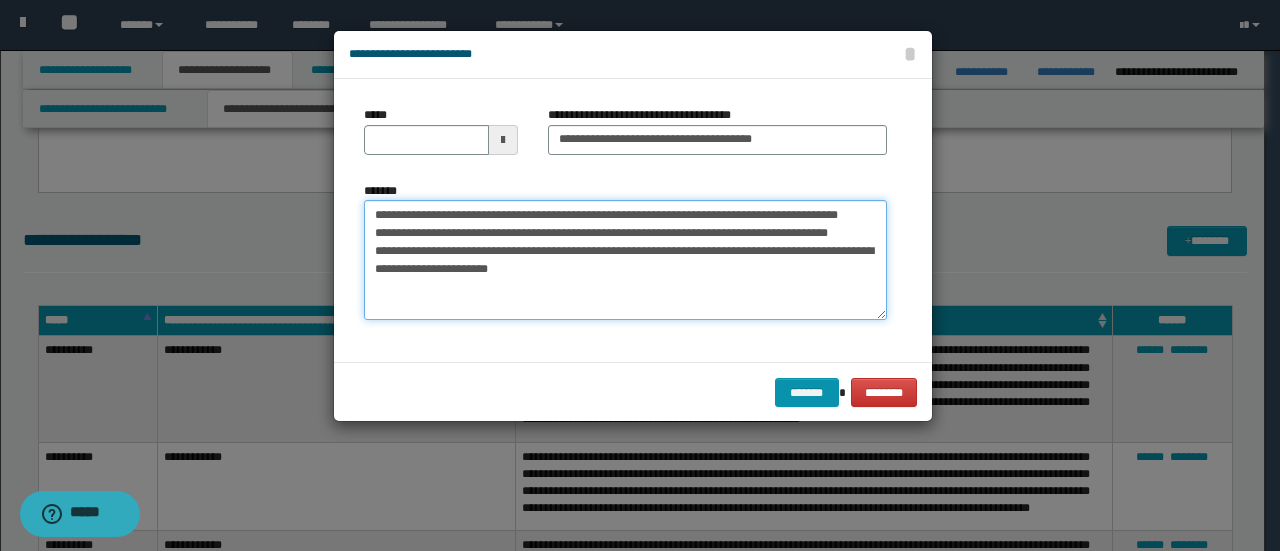 click on "**********" at bounding box center (625, 259) 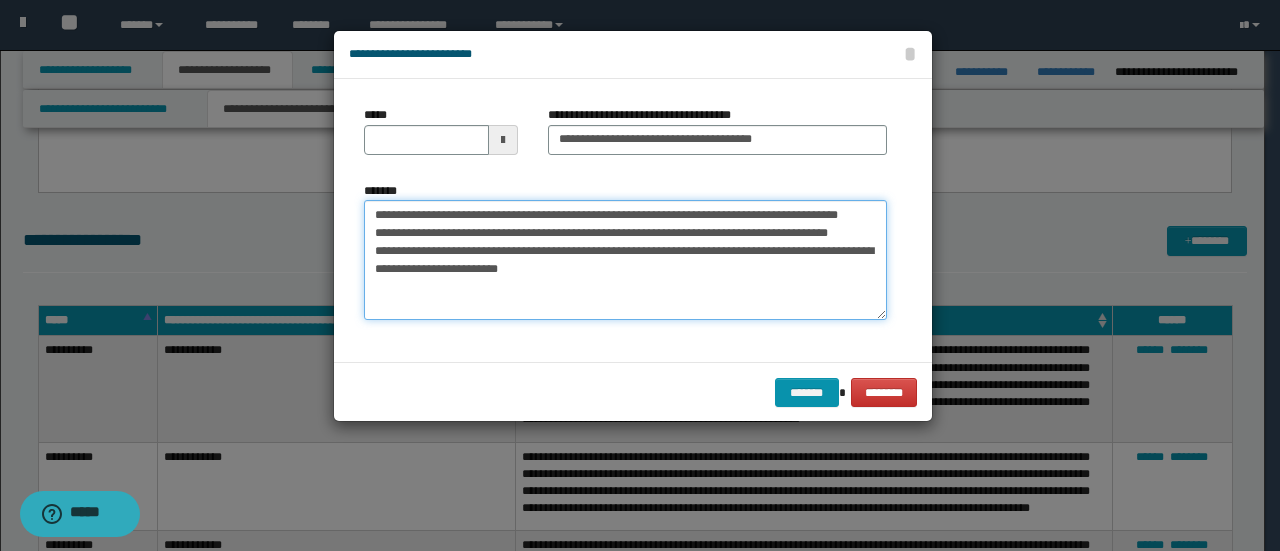 paste on "**********" 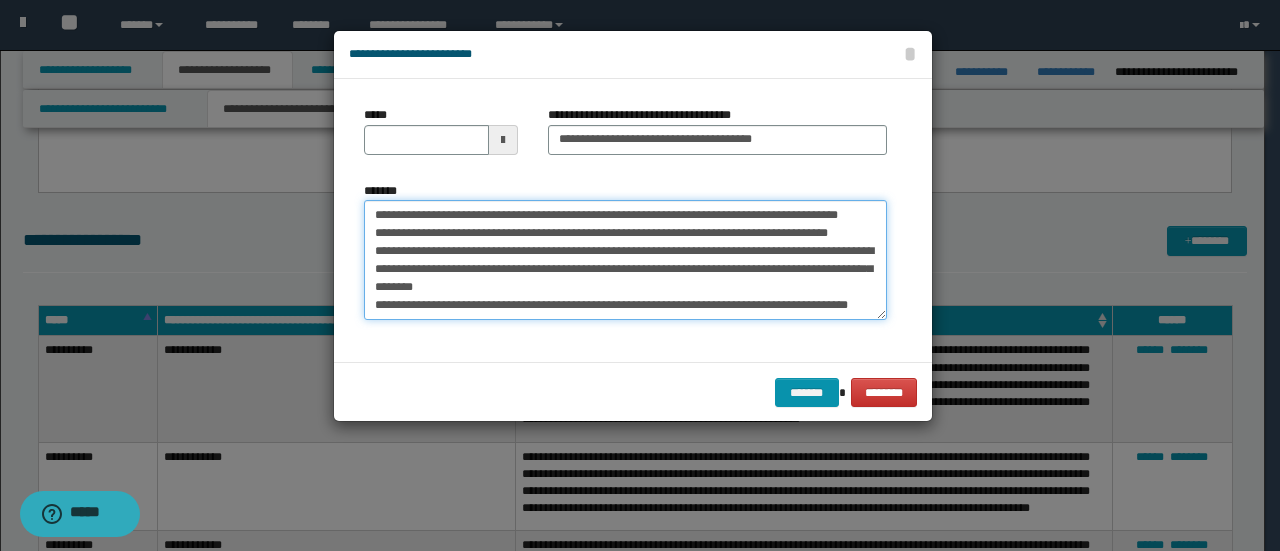 scroll, scrollTop: 66, scrollLeft: 0, axis: vertical 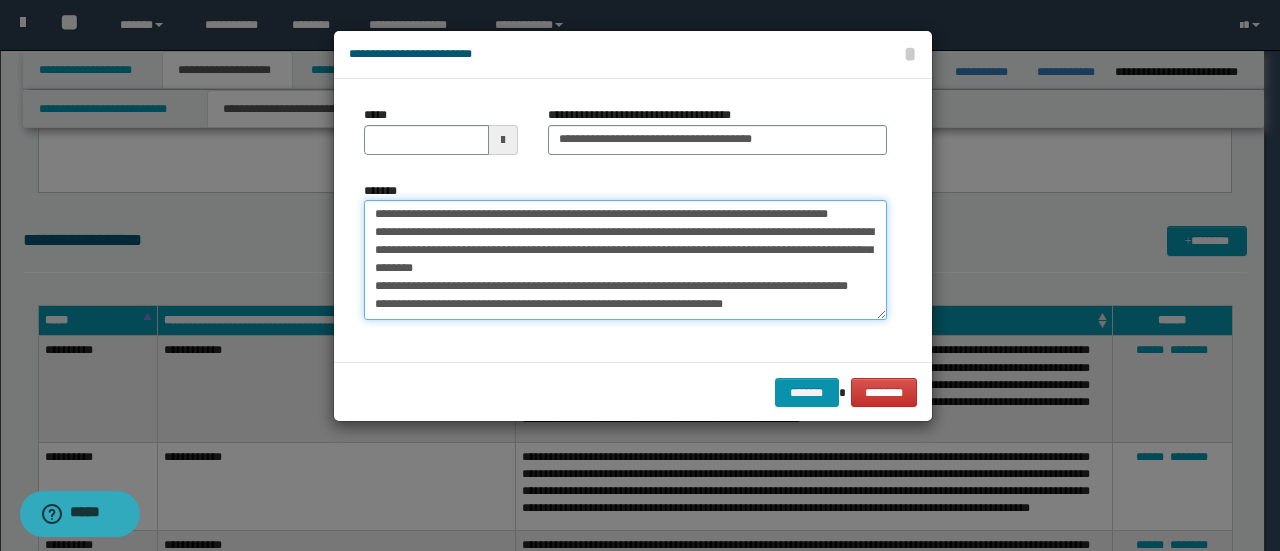 drag, startPoint x: 806, startPoint y: 311, endPoint x: 534, endPoint y: 271, distance: 274.92545 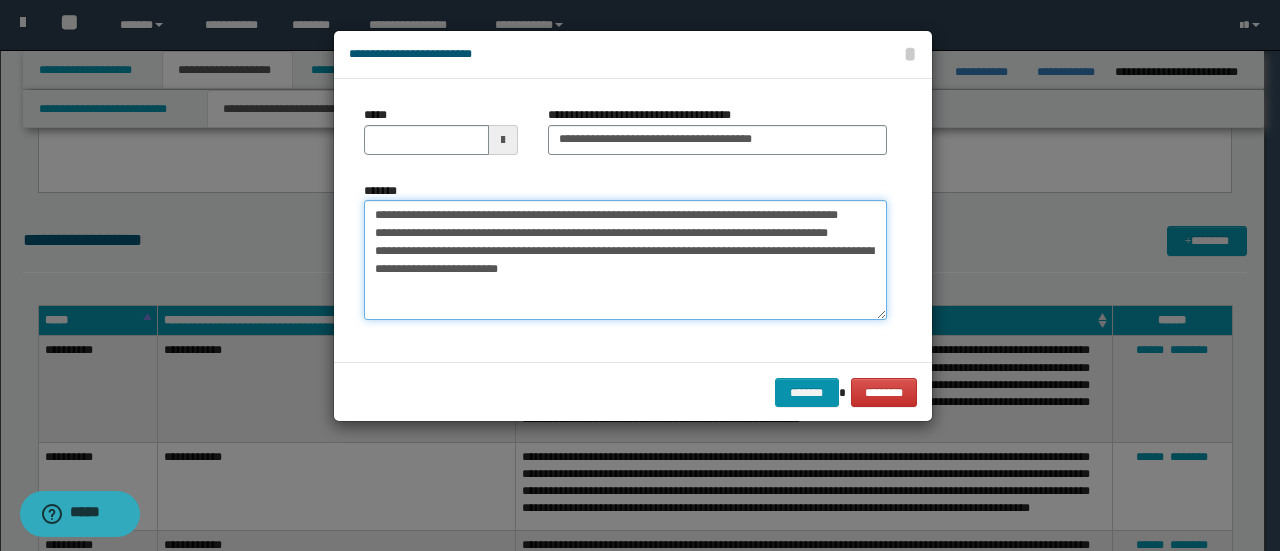 scroll, scrollTop: 18, scrollLeft: 0, axis: vertical 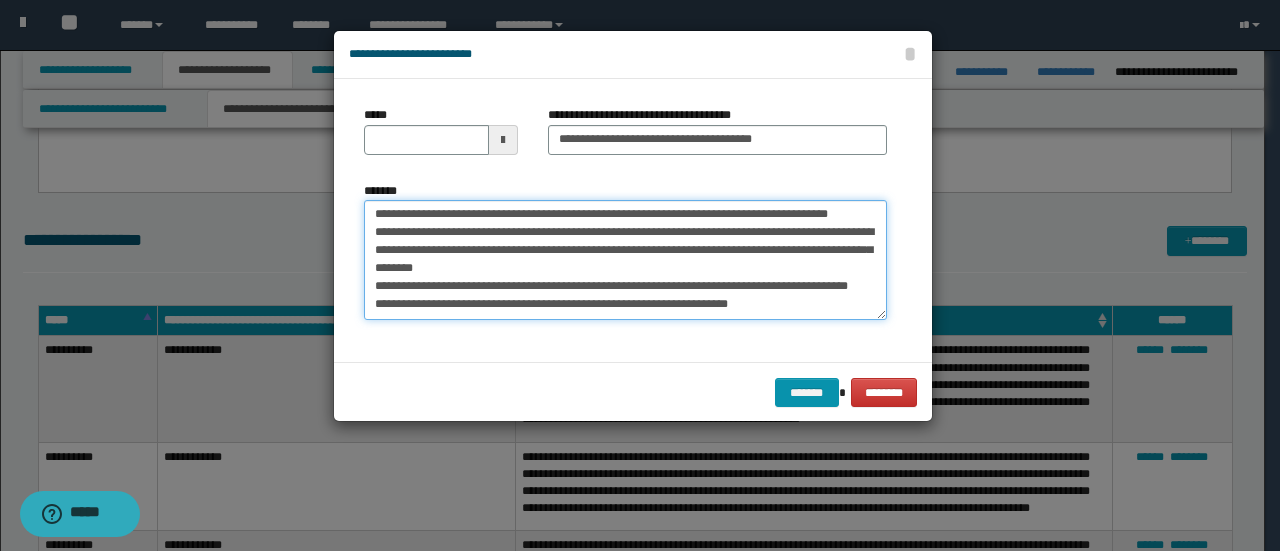 click on "**********" at bounding box center [625, 259] 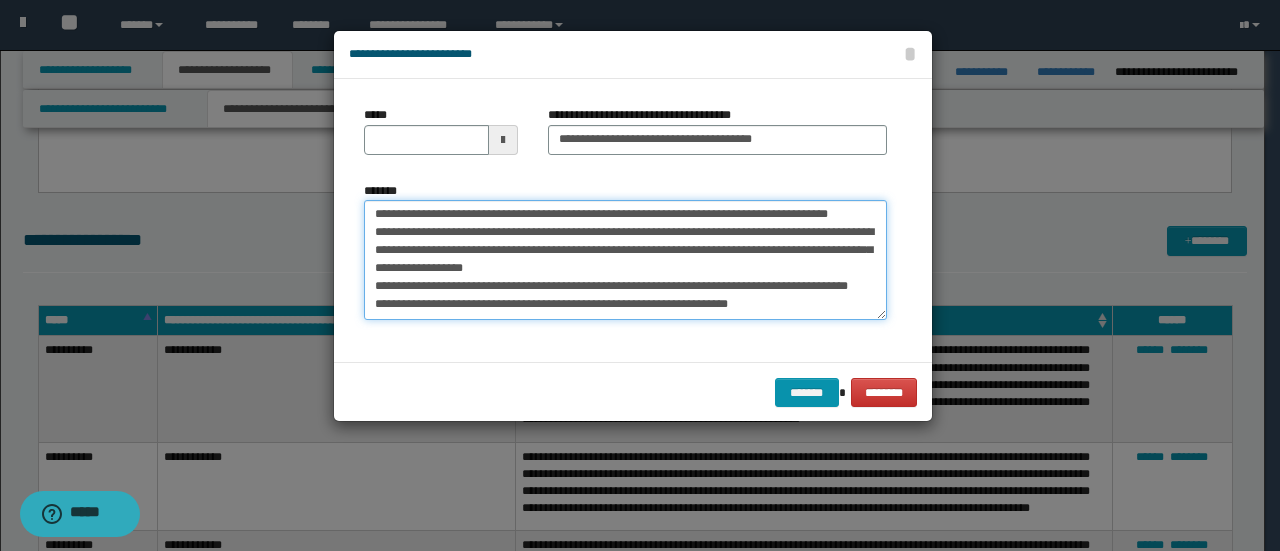 drag, startPoint x: 803, startPoint y: 216, endPoint x: 818, endPoint y: 221, distance: 15.811388 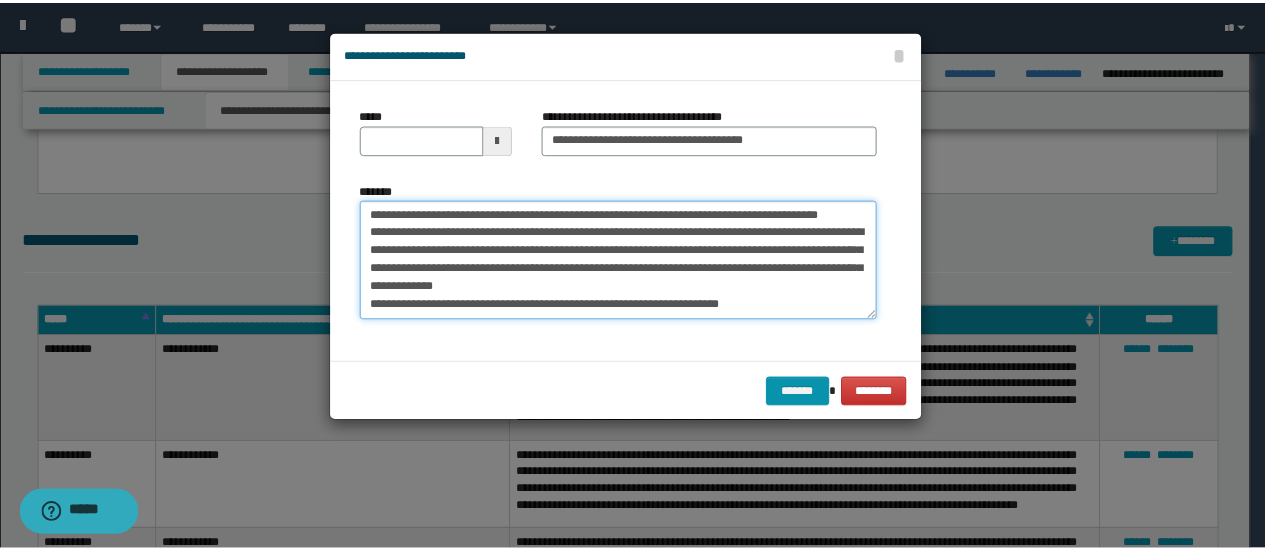 scroll, scrollTop: 66, scrollLeft: 0, axis: vertical 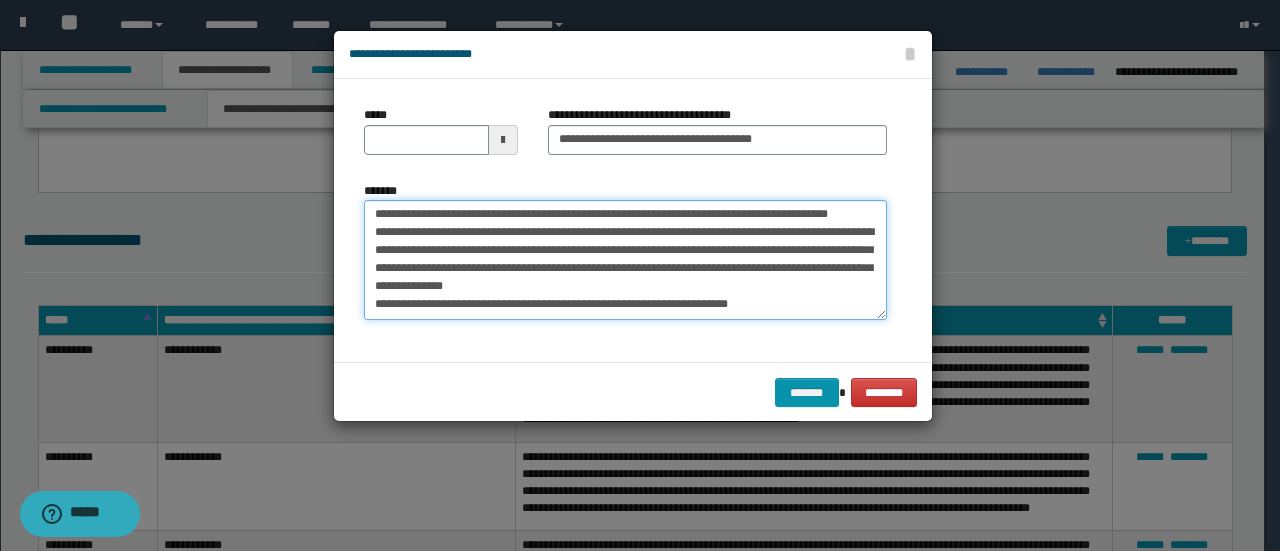 drag, startPoint x: 840, startPoint y: 253, endPoint x: 774, endPoint y: 248, distance: 66.189125 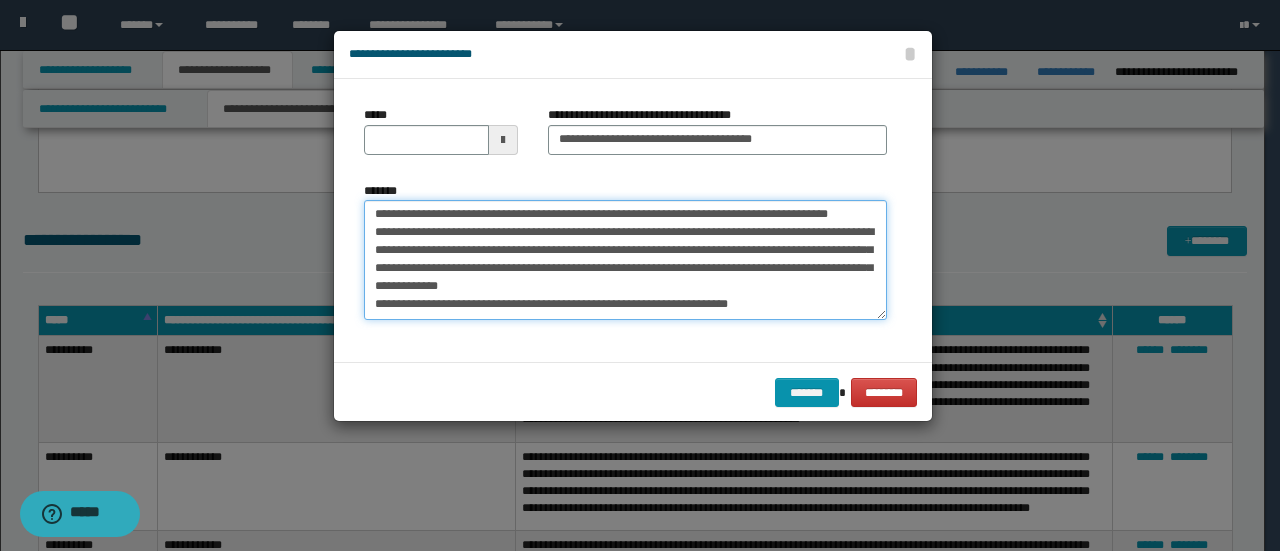 click on "**********" at bounding box center [625, 259] 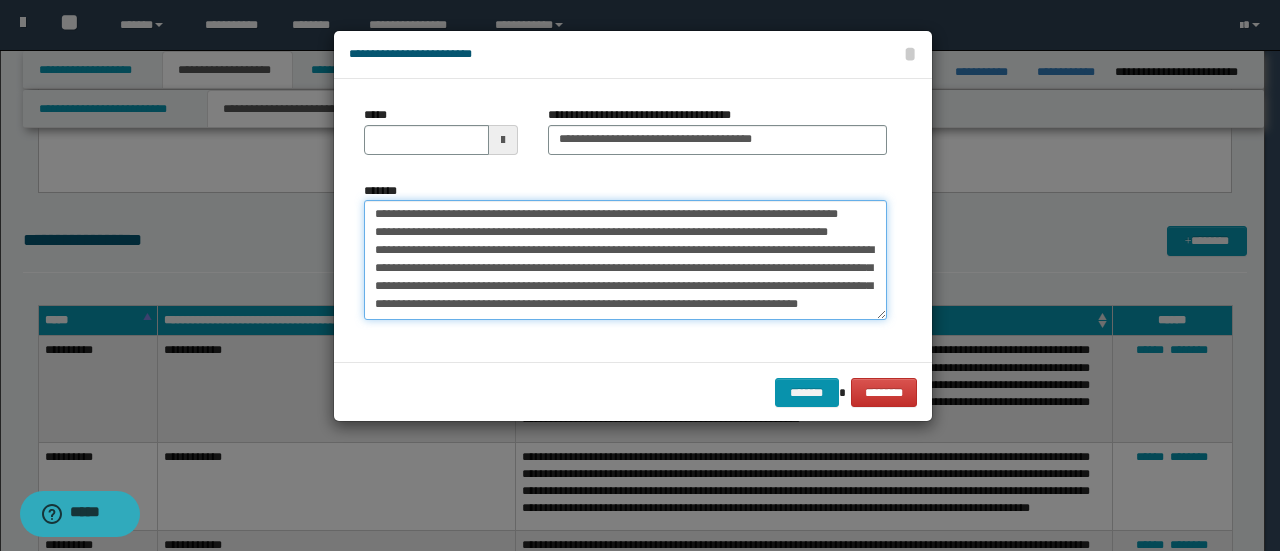 drag, startPoint x: 409, startPoint y: 295, endPoint x: 724, endPoint y: 277, distance: 315.51385 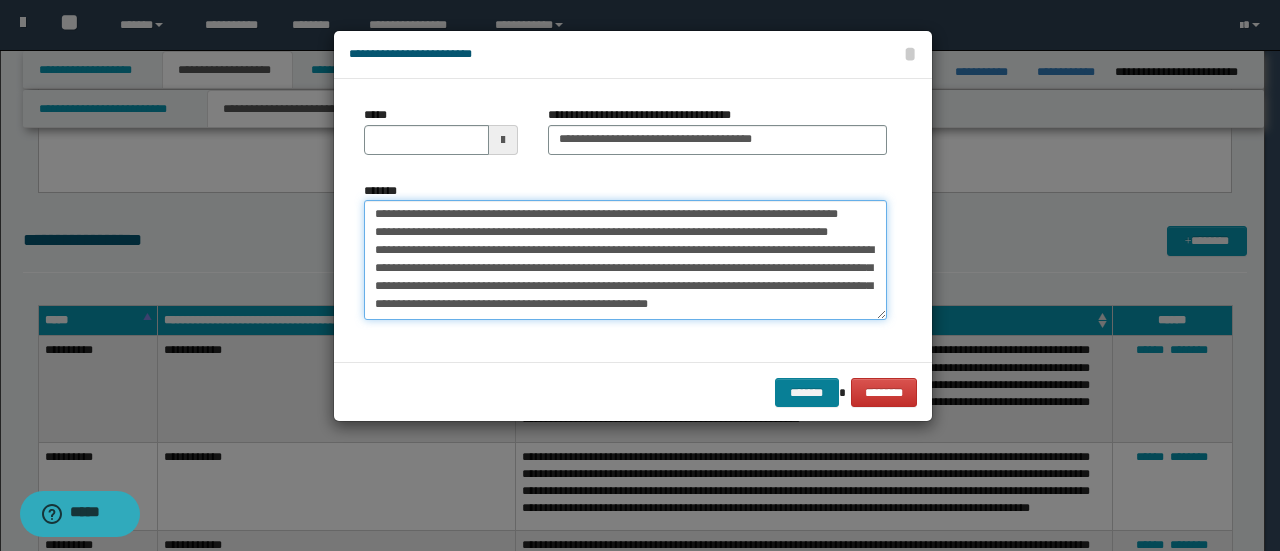 type on "**********" 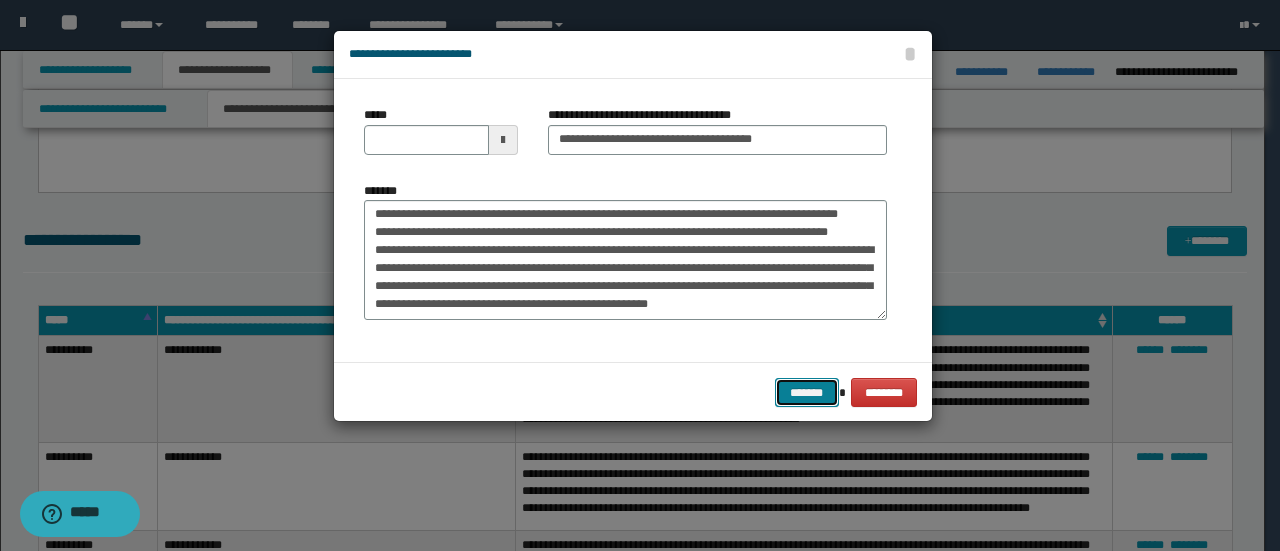 click on "*******" at bounding box center [807, 392] 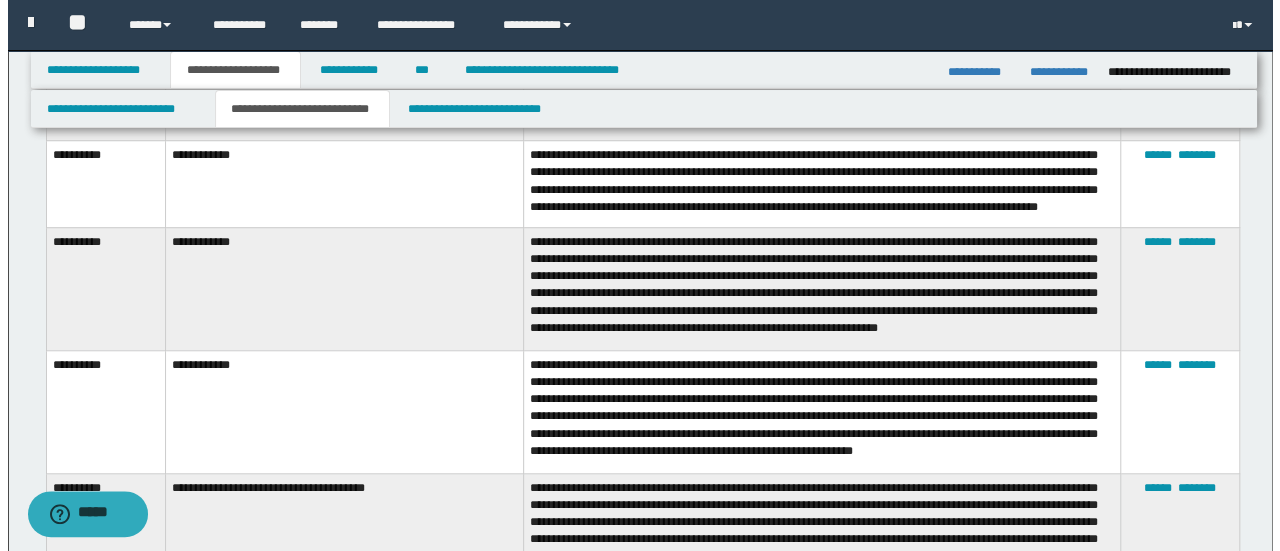 scroll, scrollTop: 900, scrollLeft: 0, axis: vertical 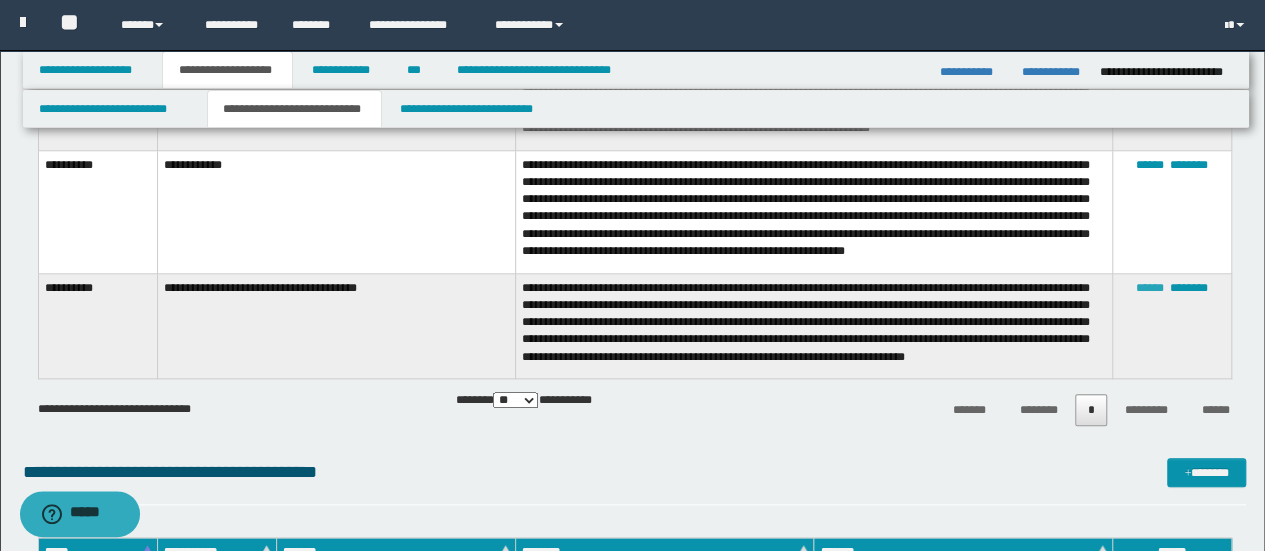click on "******" at bounding box center [1150, 288] 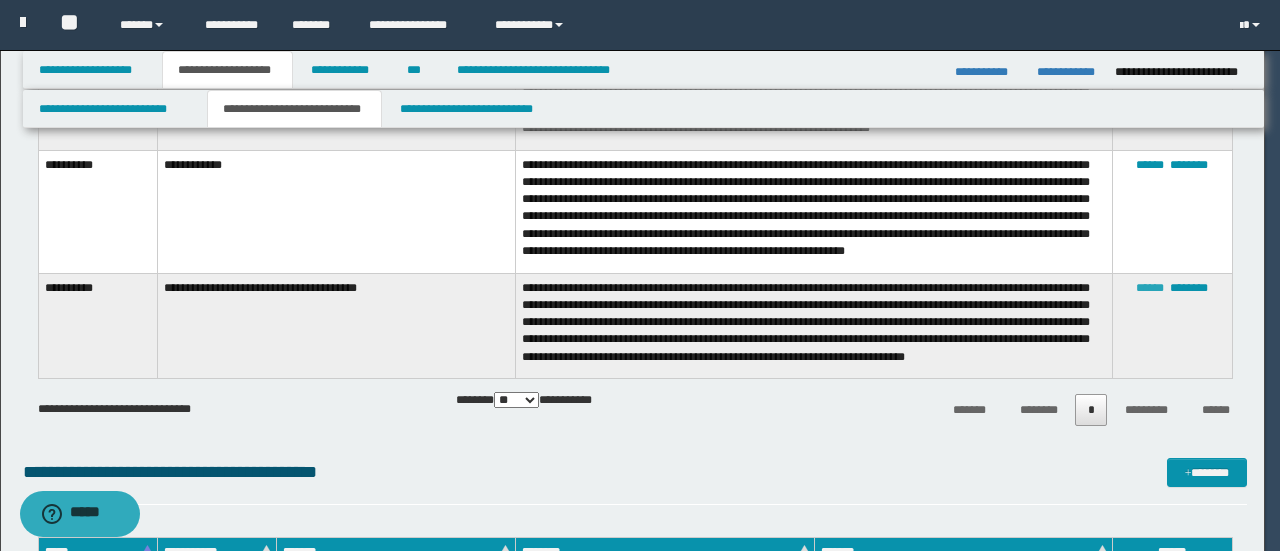 scroll, scrollTop: 0, scrollLeft: 0, axis: both 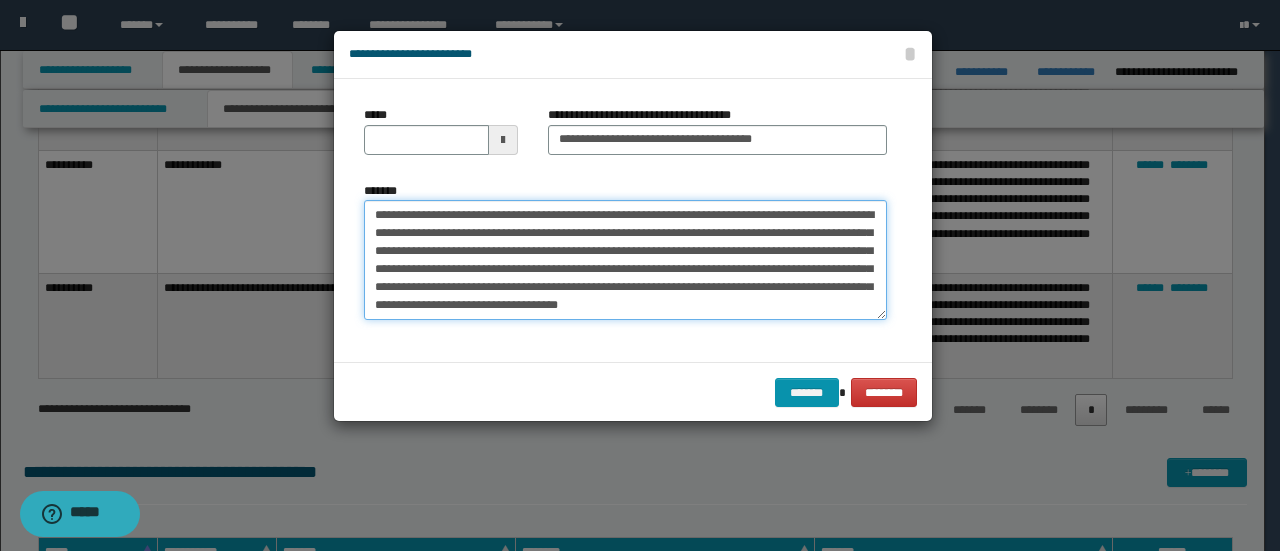 click on "**********" at bounding box center (625, 259) 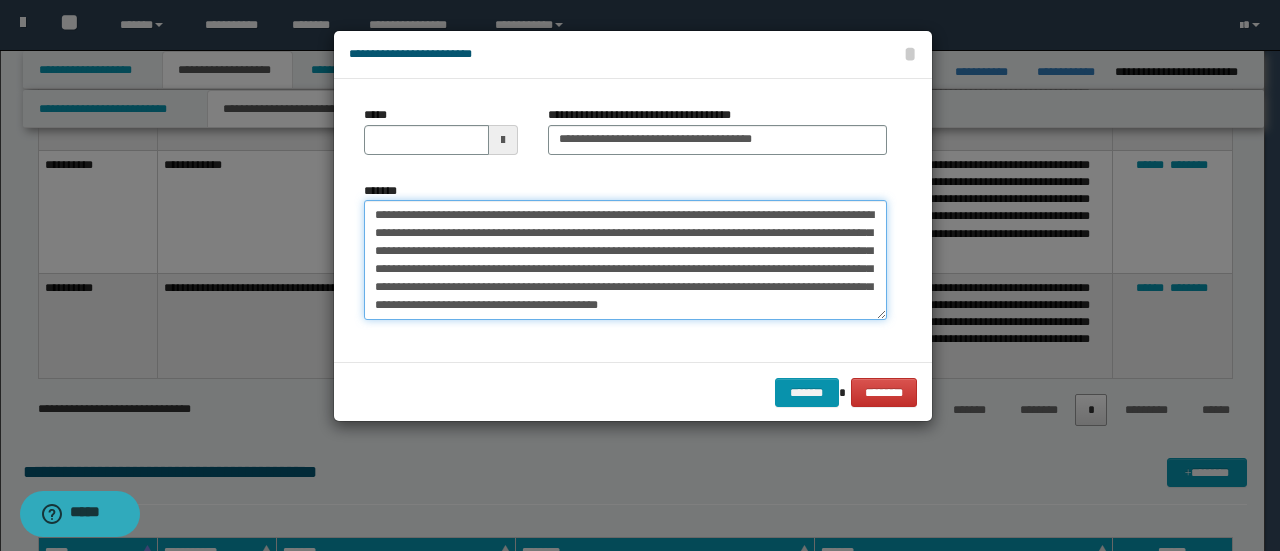 scroll, scrollTop: 12, scrollLeft: 0, axis: vertical 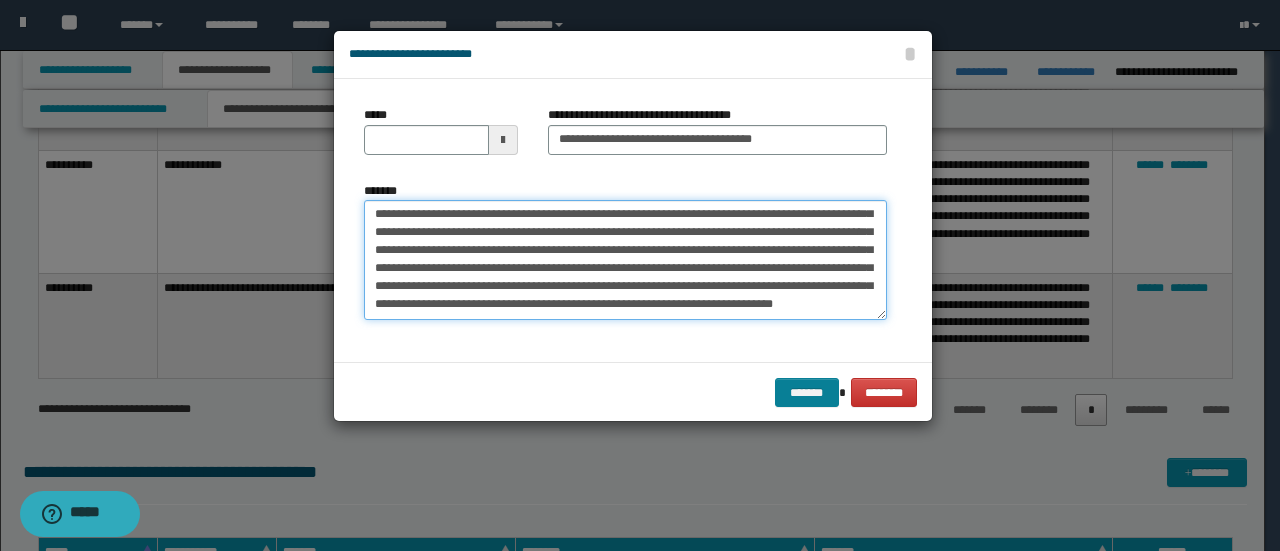 type on "**********" 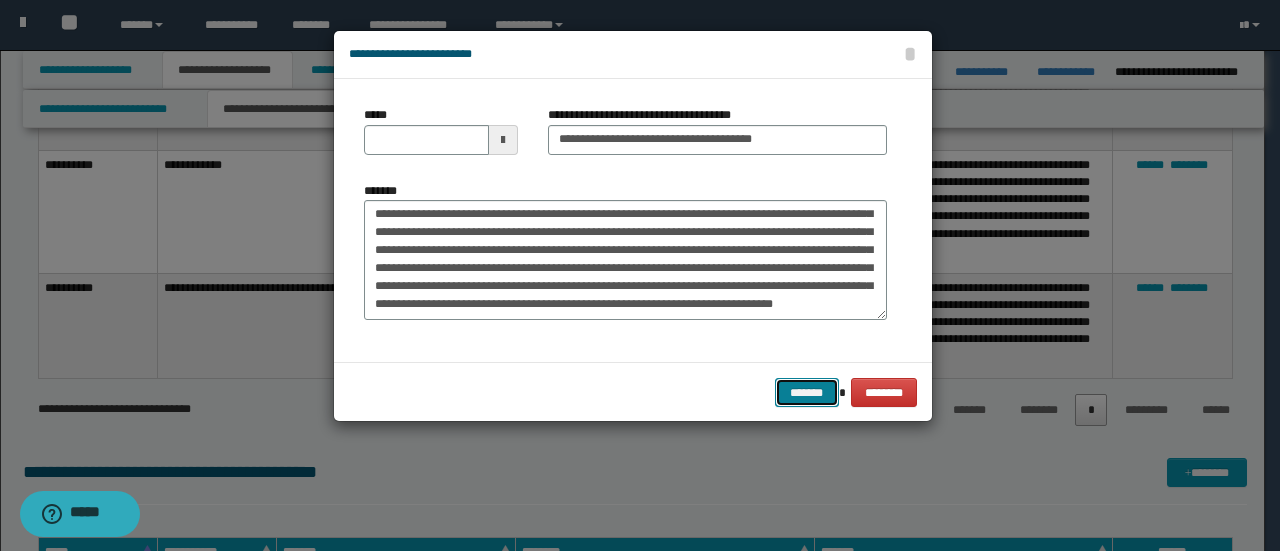 click on "*******" at bounding box center [807, 392] 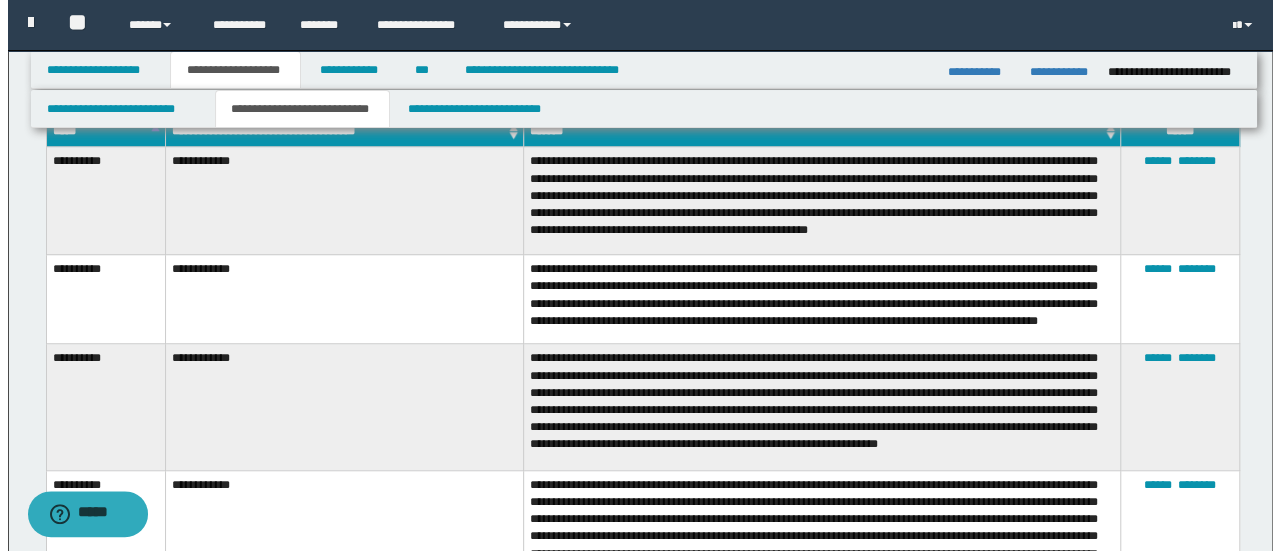 scroll, scrollTop: 400, scrollLeft: 0, axis: vertical 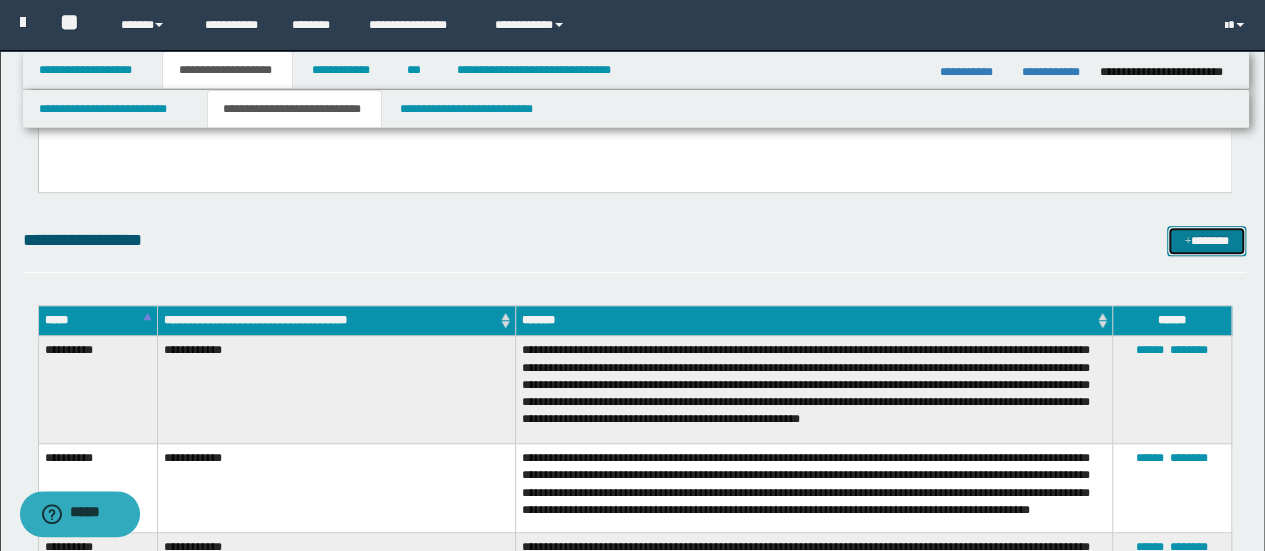 click on "*******" at bounding box center [1206, 240] 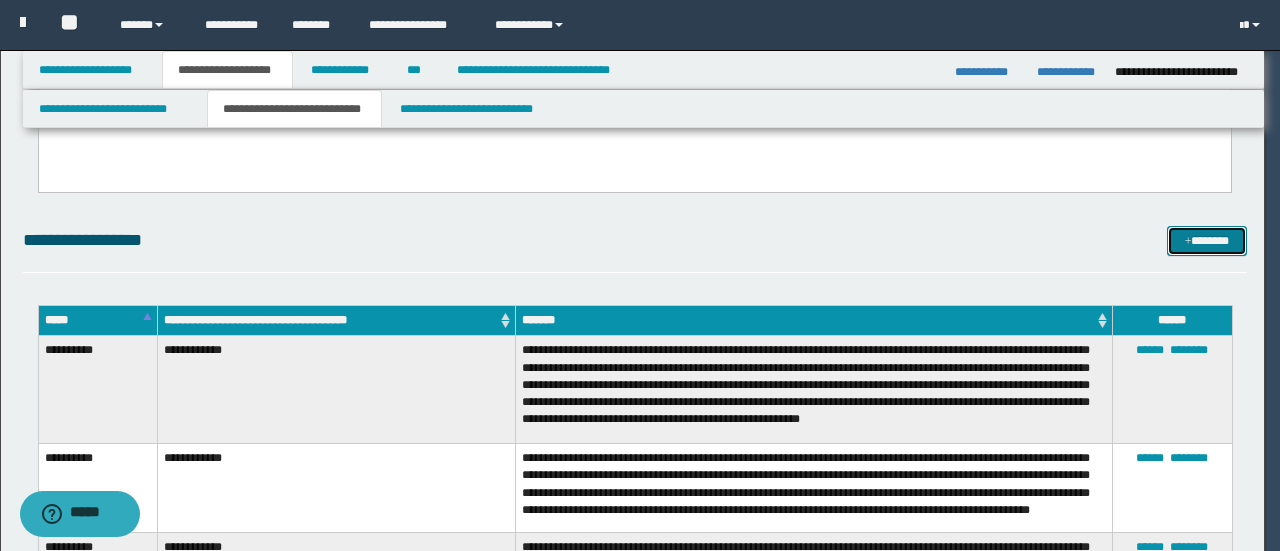 scroll, scrollTop: 0, scrollLeft: 0, axis: both 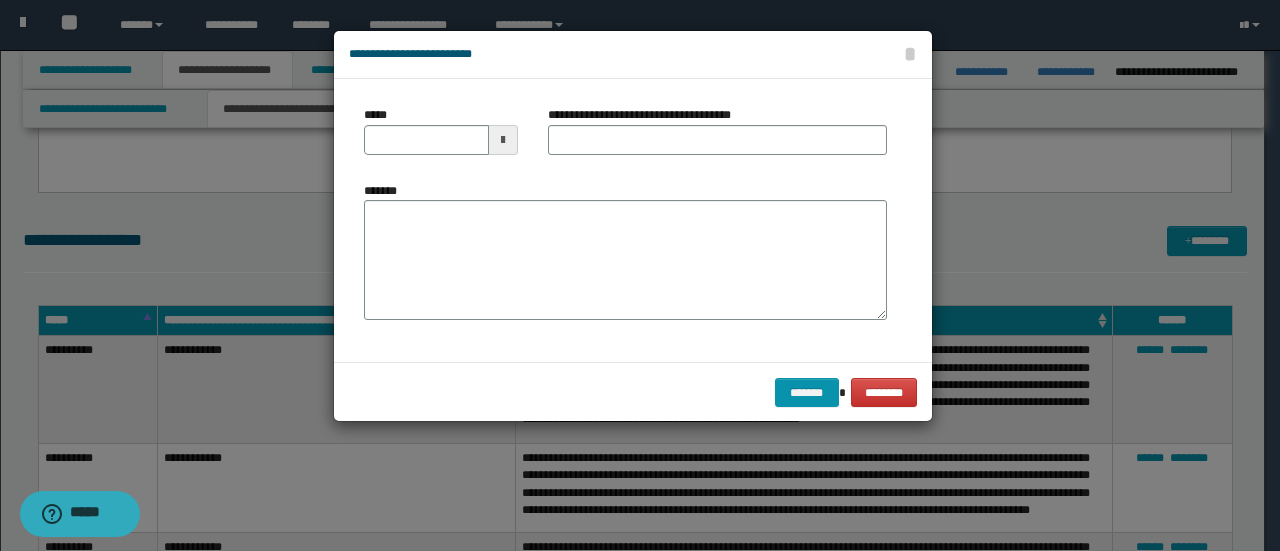 click at bounding box center [503, 140] 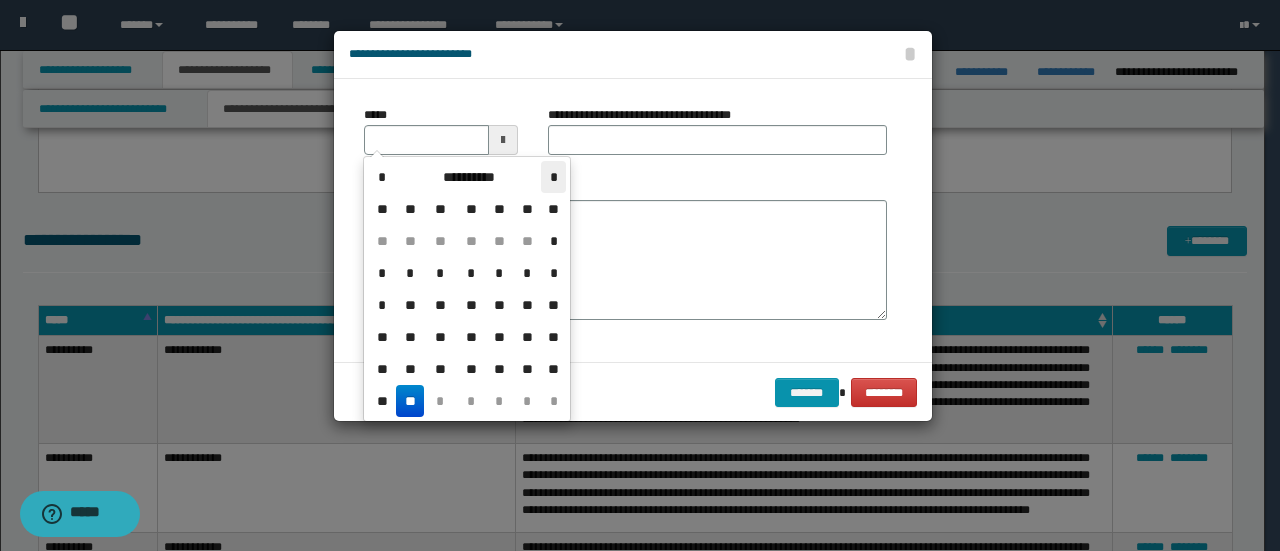 click on "*" at bounding box center (553, 177) 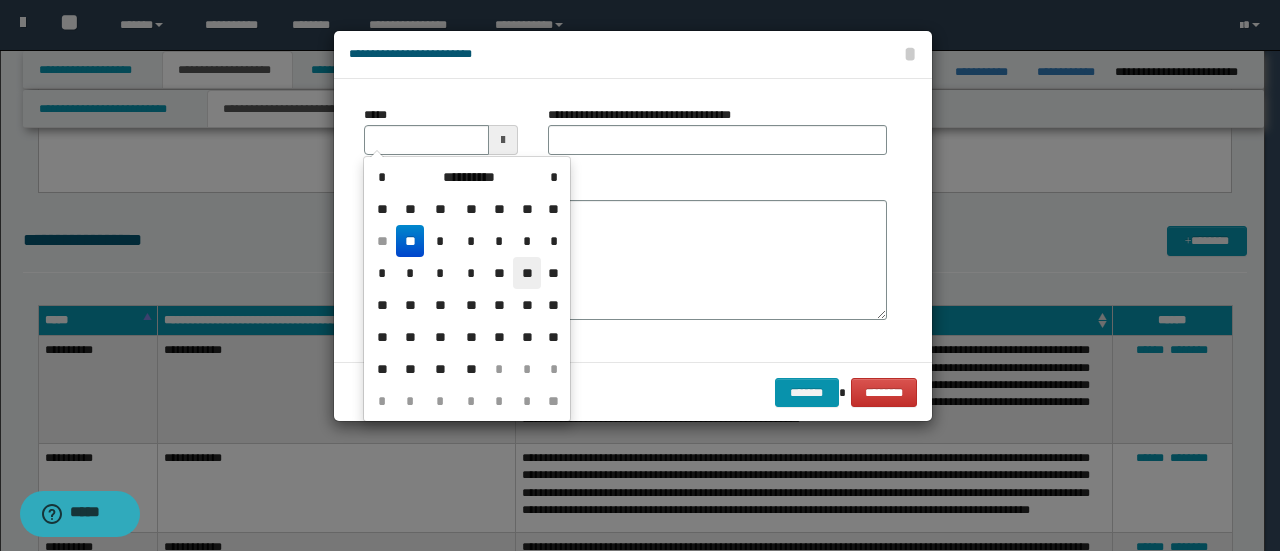 click on "**" at bounding box center (527, 273) 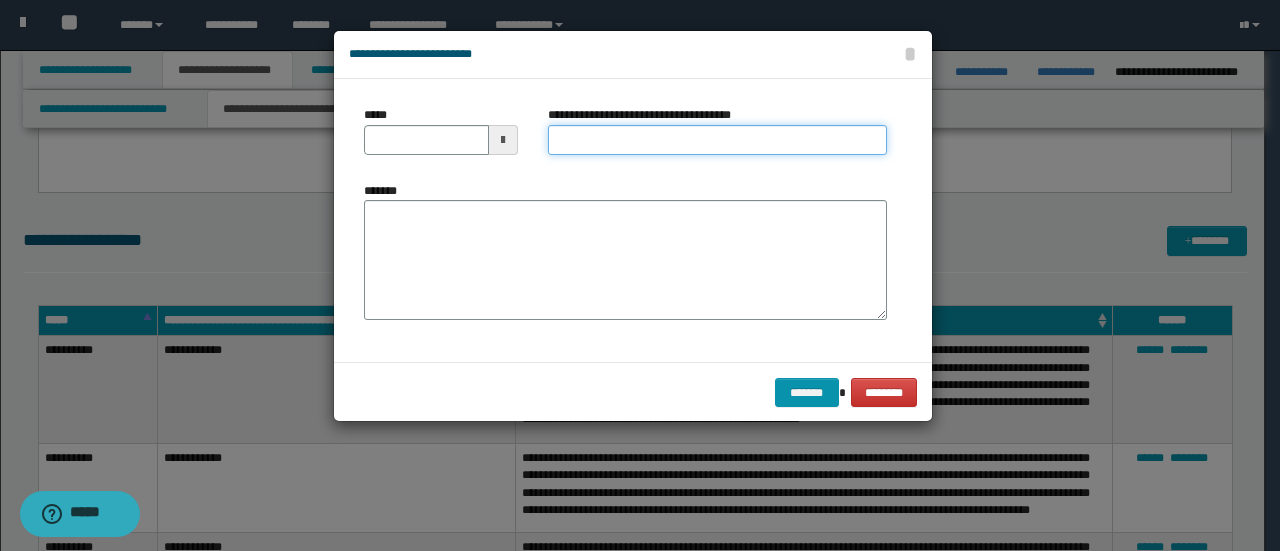 click on "**********" at bounding box center (717, 140) 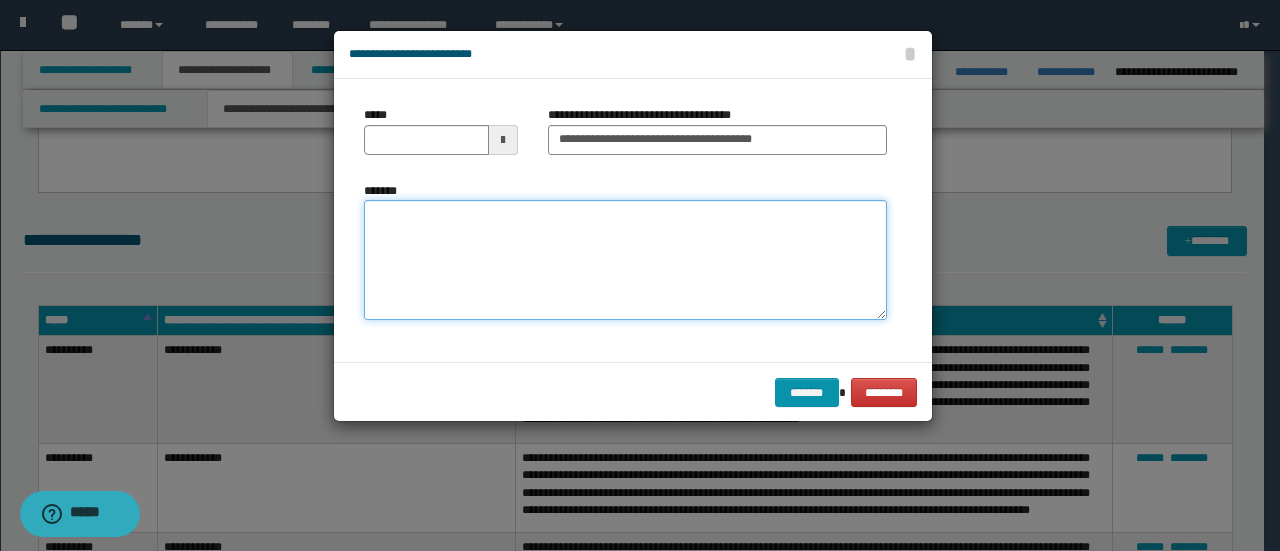click on "*******" at bounding box center [625, 259] 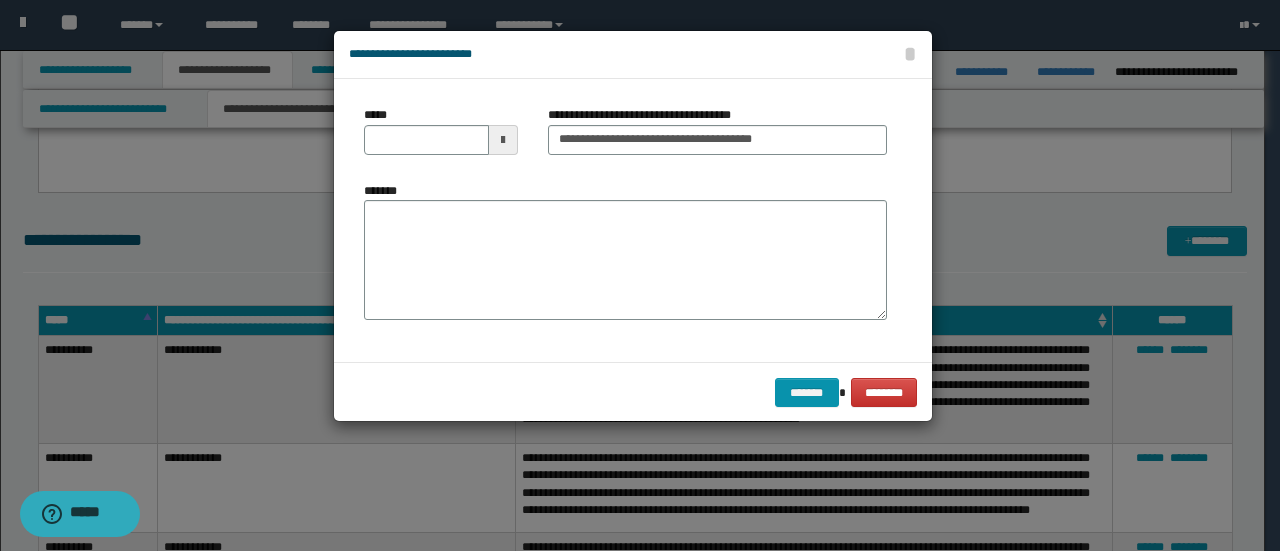 click at bounding box center (503, 140) 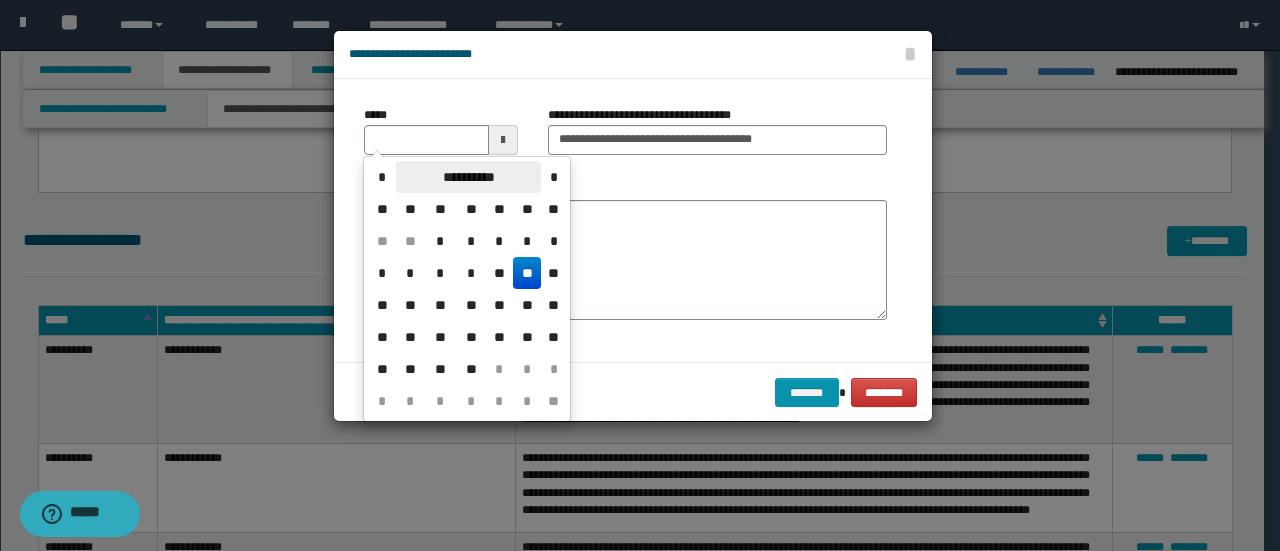 click on "**********" at bounding box center [468, 177] 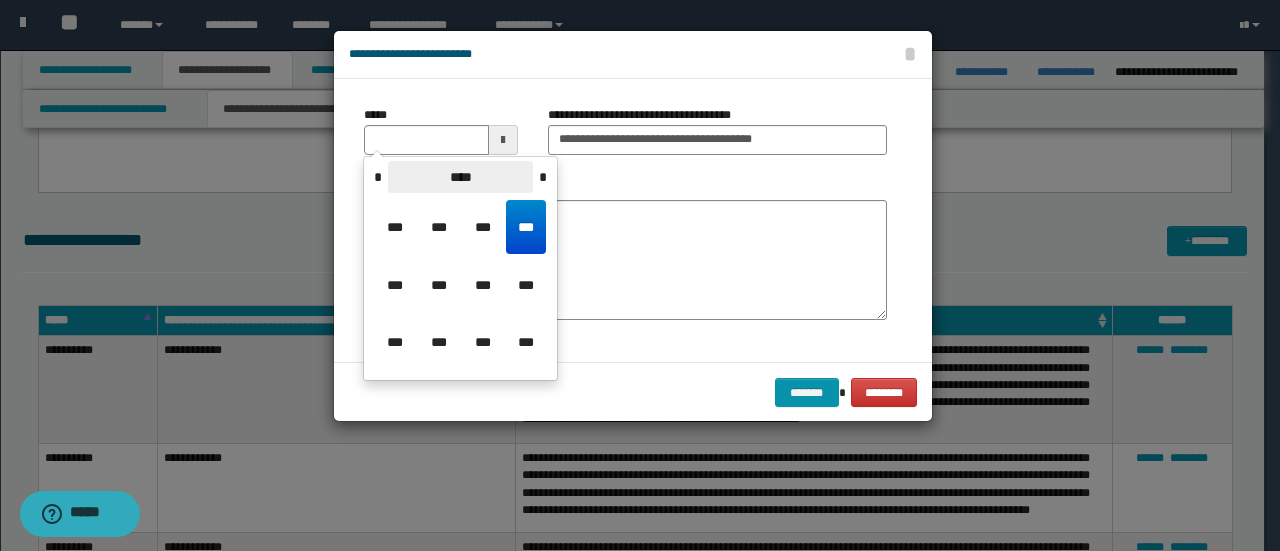 click on "****" at bounding box center [460, 177] 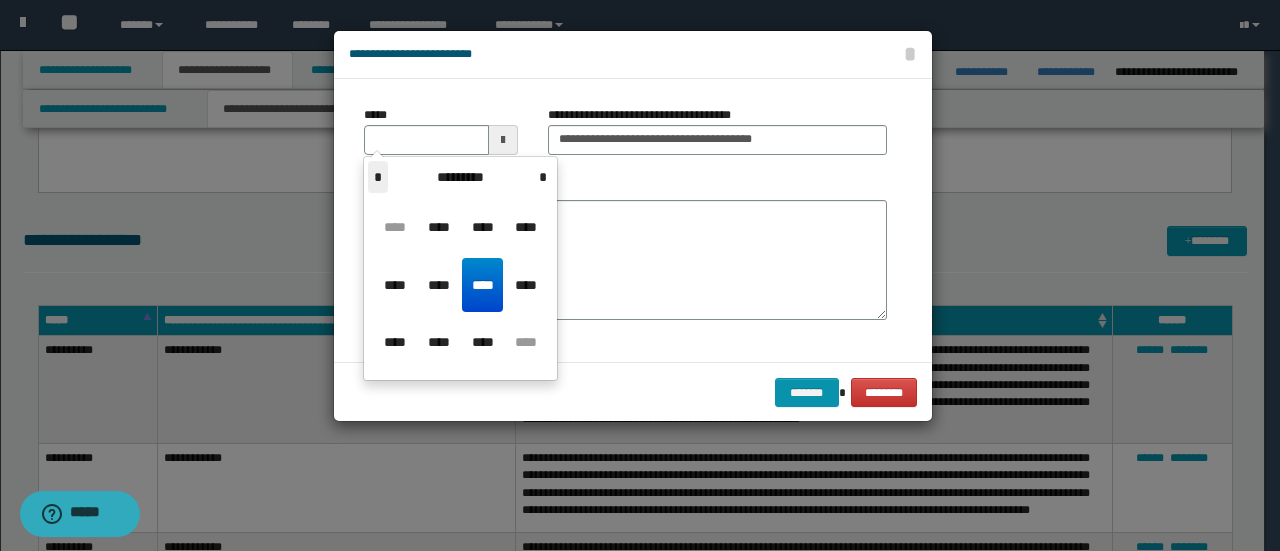 click on "*" at bounding box center [378, 177] 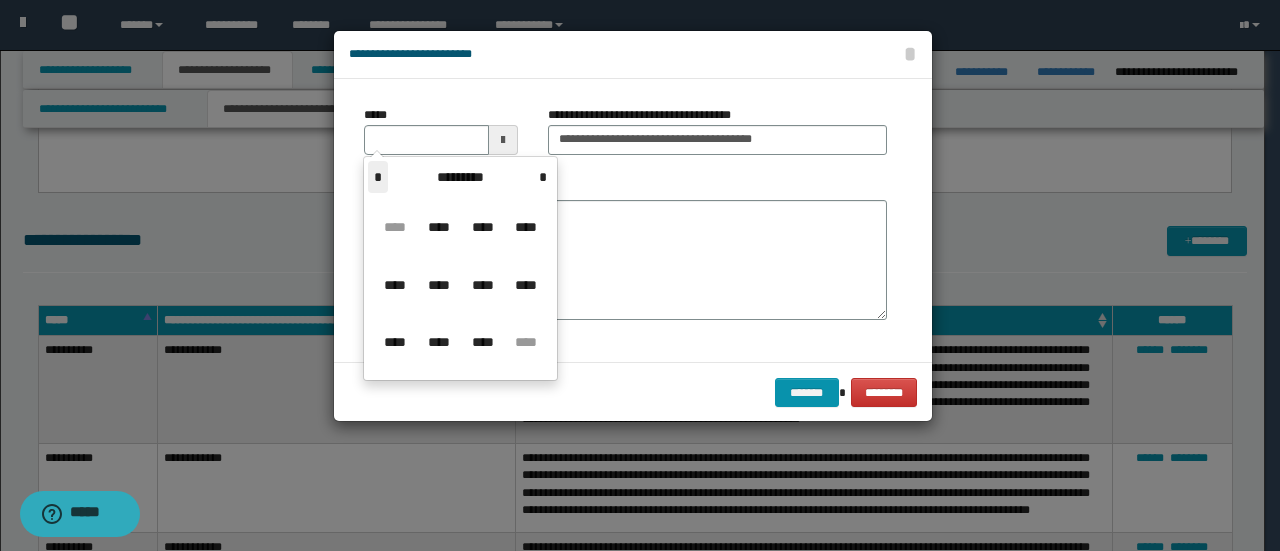 click on "*" at bounding box center (378, 177) 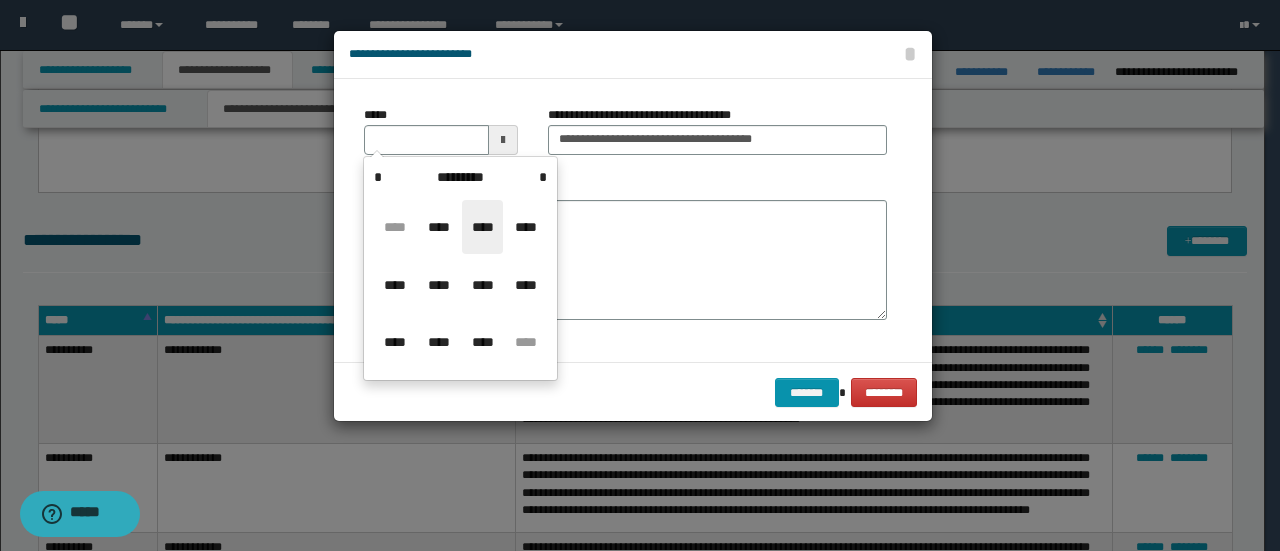 click on "****" at bounding box center (482, 227) 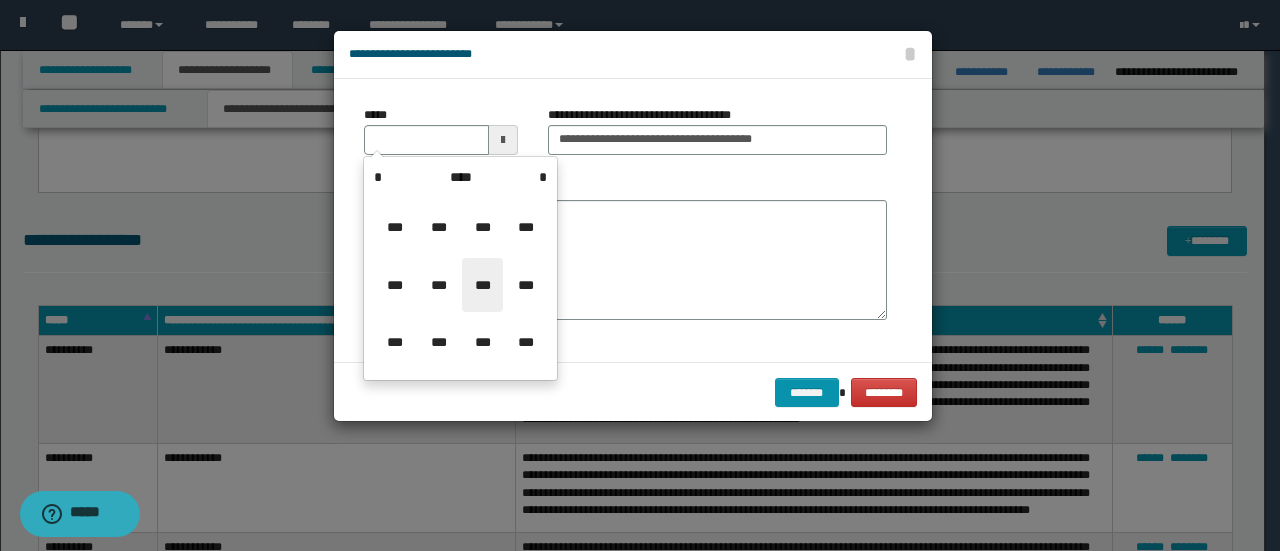 click on "***" at bounding box center [482, 285] 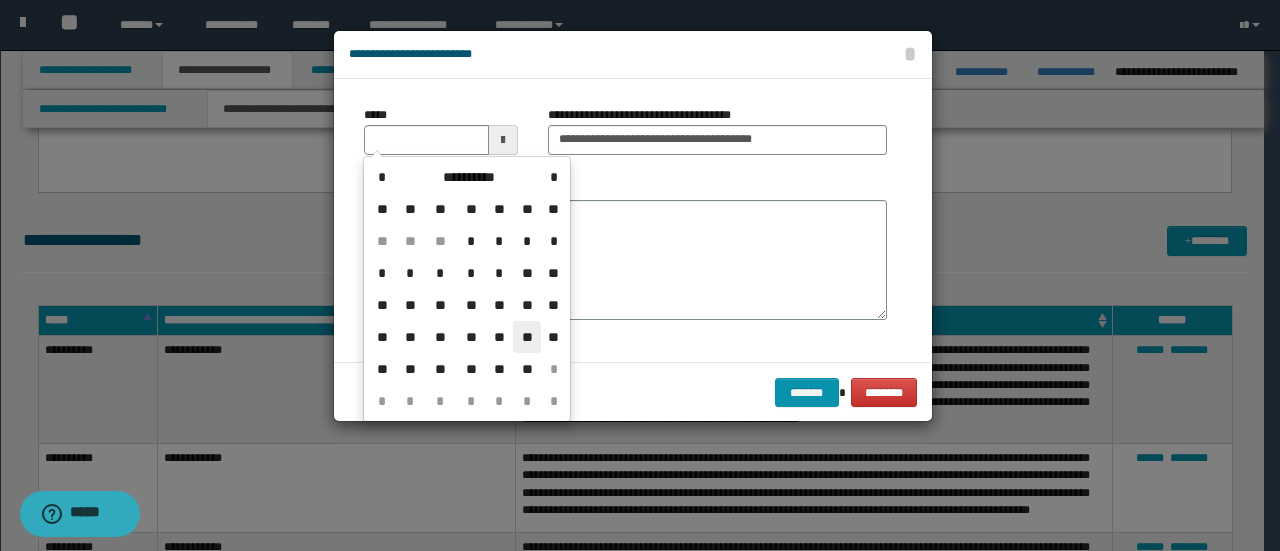 click on "**" at bounding box center [527, 337] 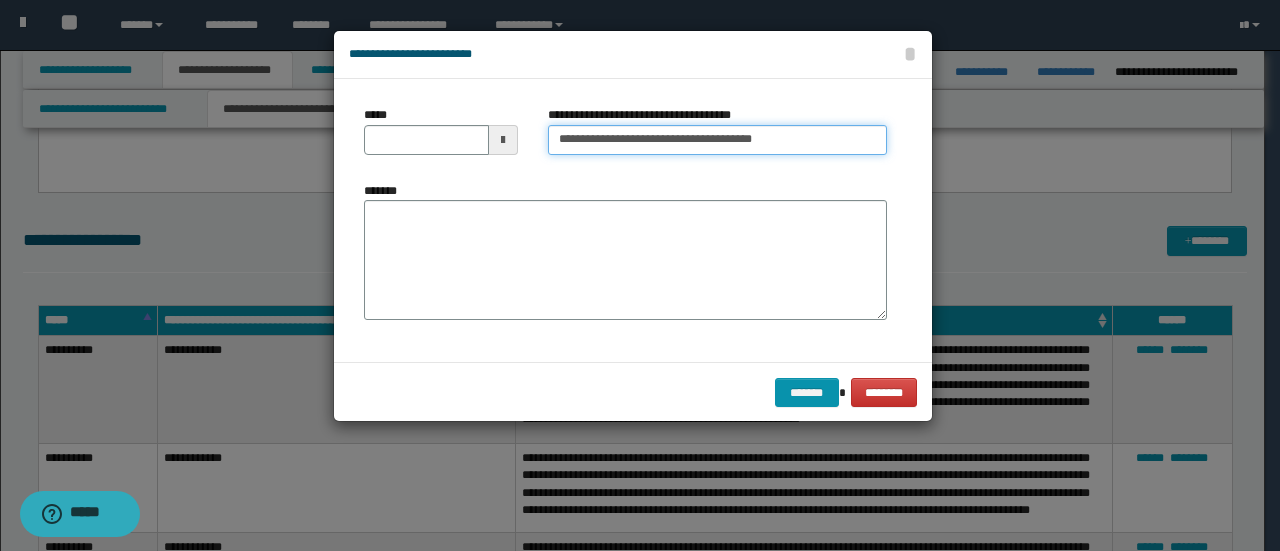 drag, startPoint x: 794, startPoint y: 146, endPoint x: 546, endPoint y: 138, distance: 248.129 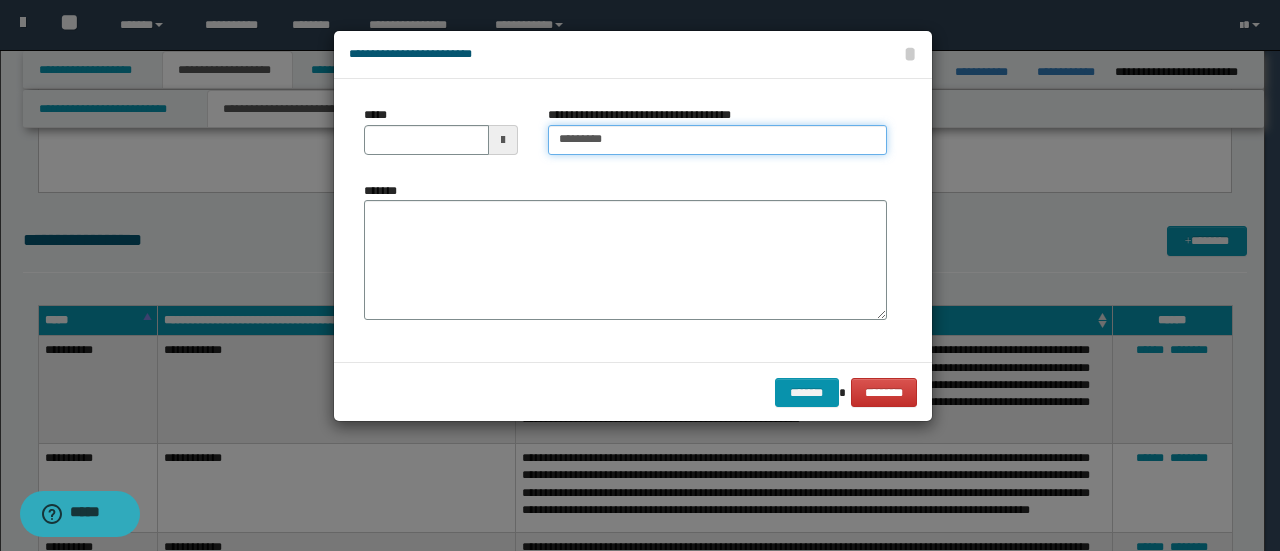 type on "*********" 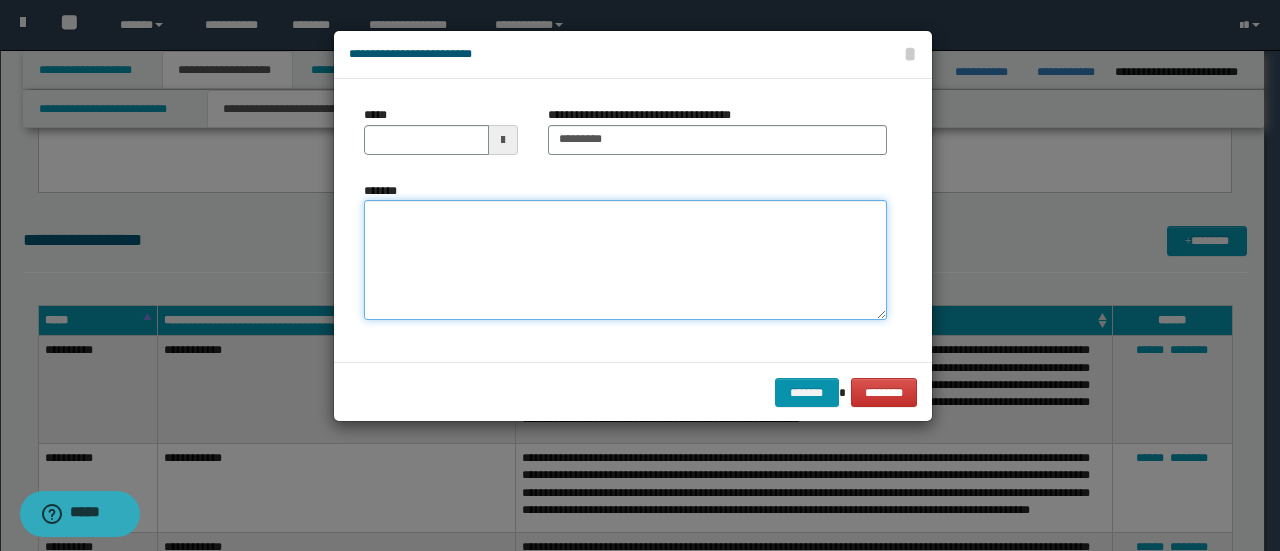 click on "*******" at bounding box center [625, 259] 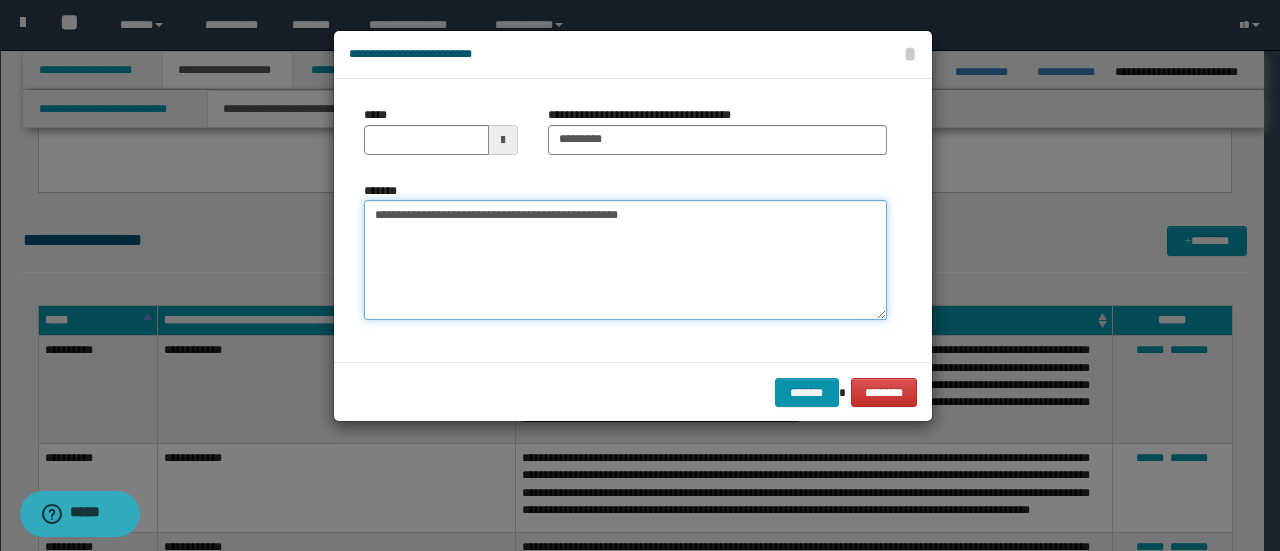 click on "**********" at bounding box center (625, 259) 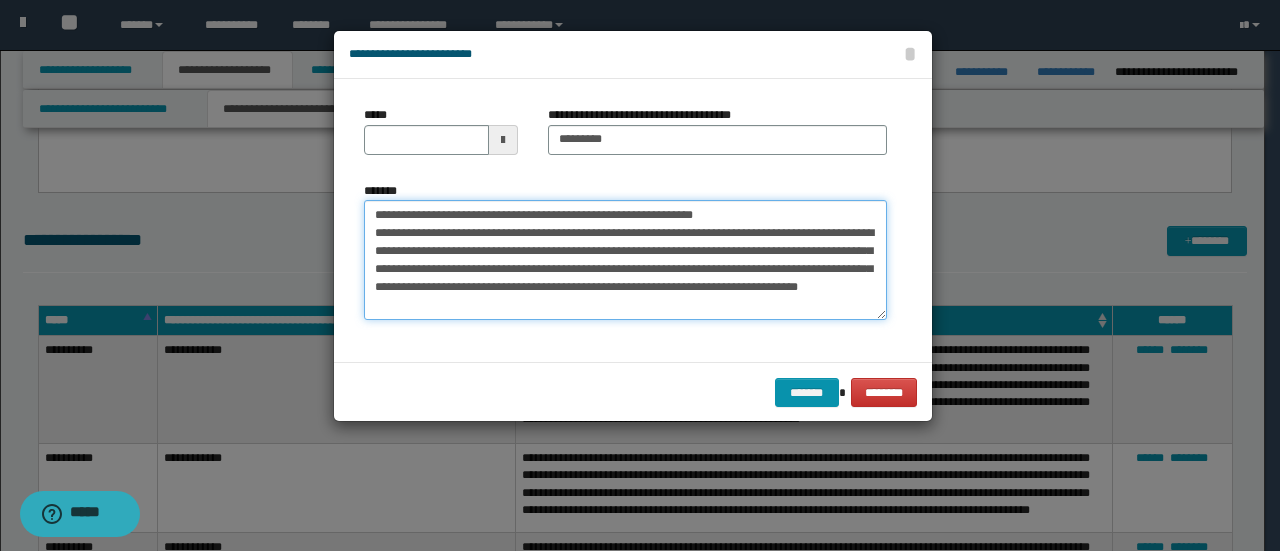 scroll, scrollTop: 12, scrollLeft: 0, axis: vertical 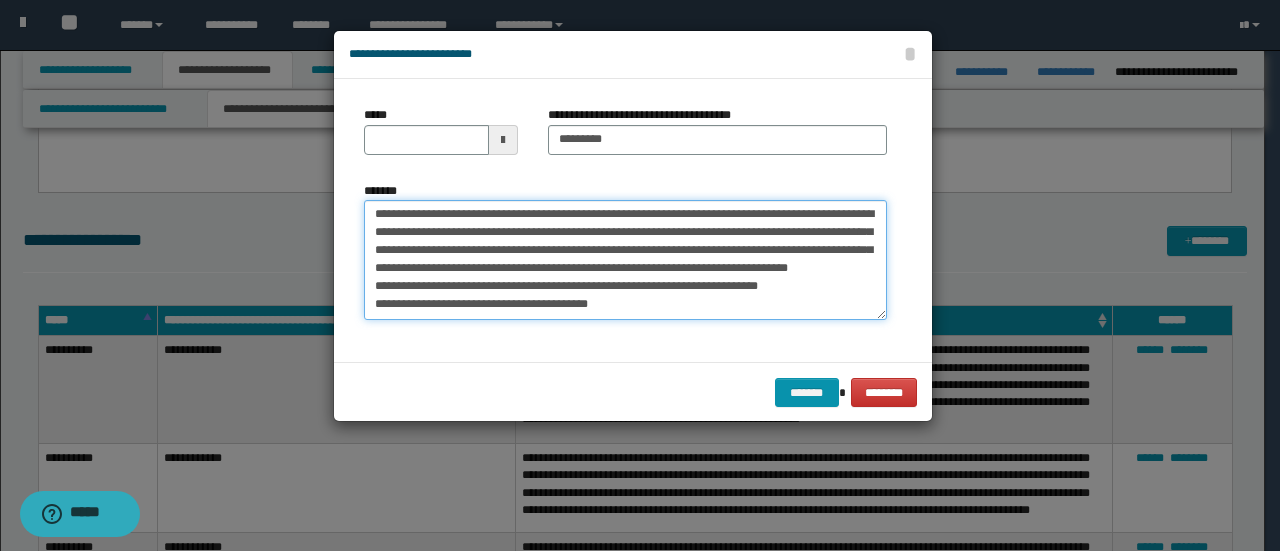 type on "**********" 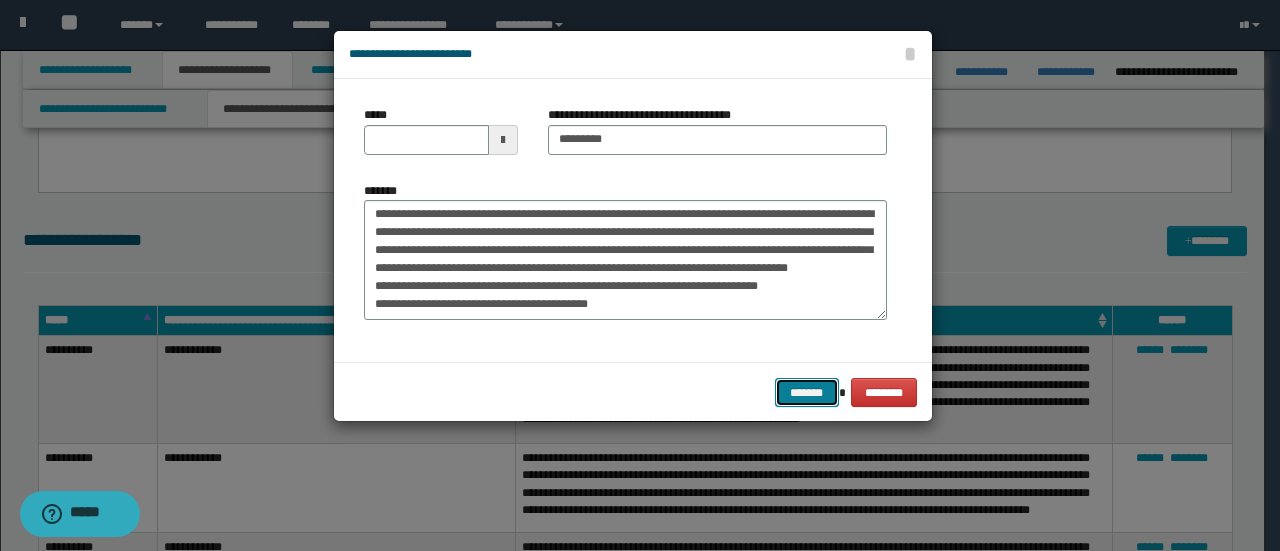 click on "*******" at bounding box center [807, 392] 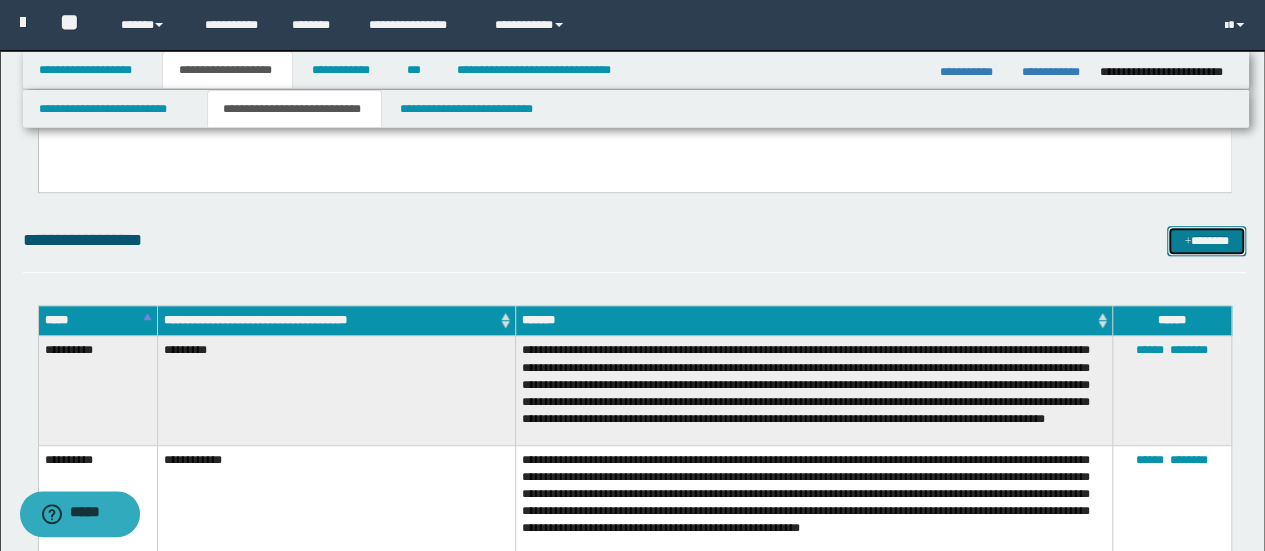 click on "*******" at bounding box center (1206, 240) 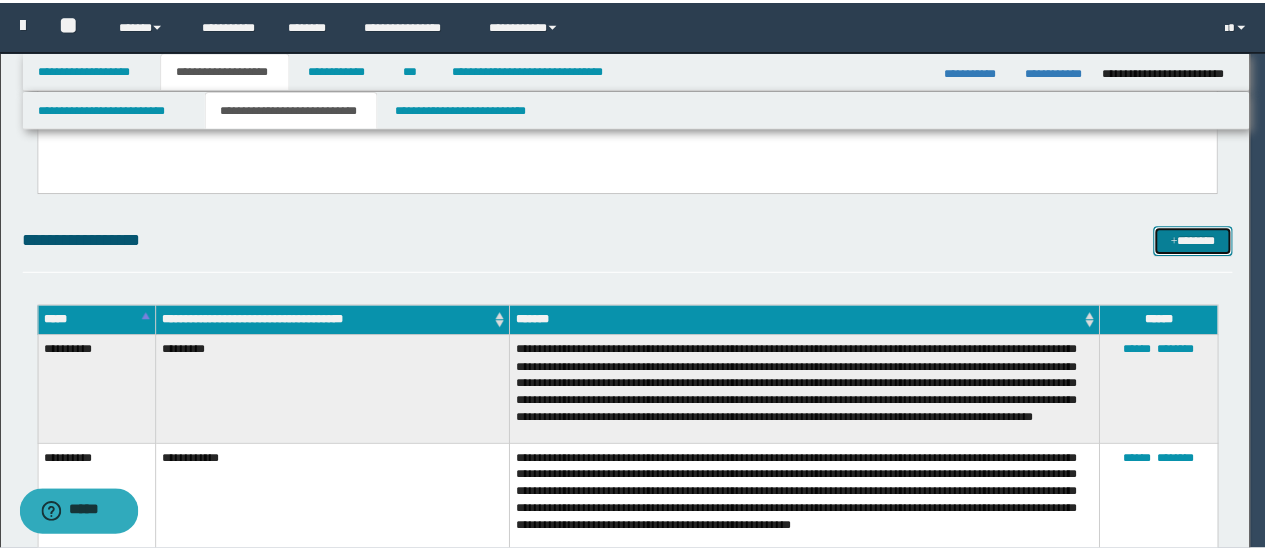 scroll, scrollTop: 0, scrollLeft: 0, axis: both 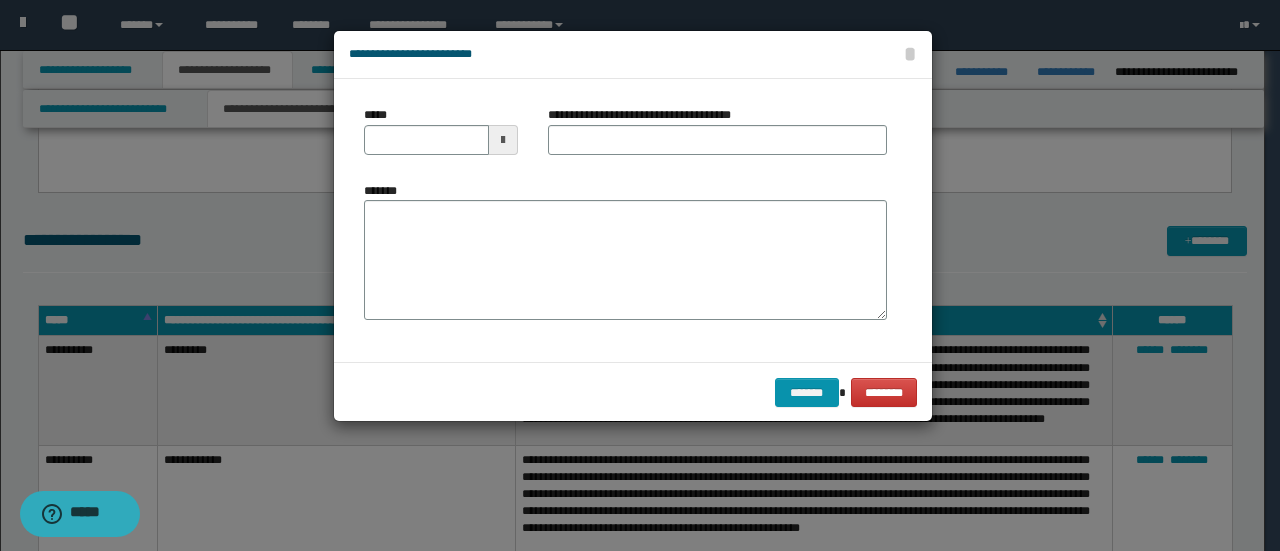 click at bounding box center [503, 140] 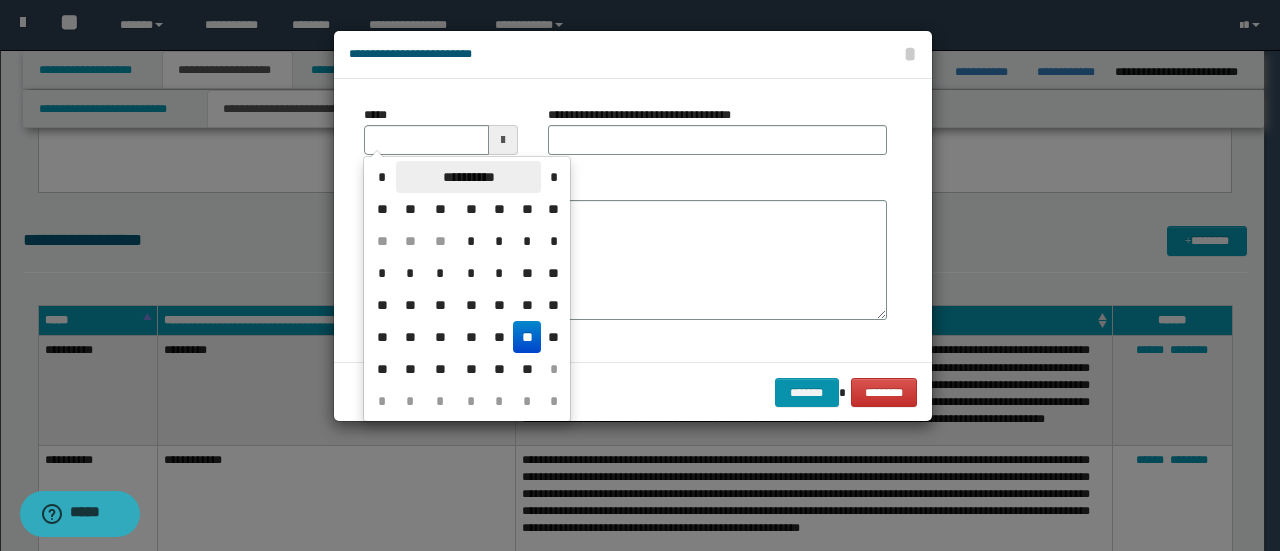 click on "**********" at bounding box center (468, 177) 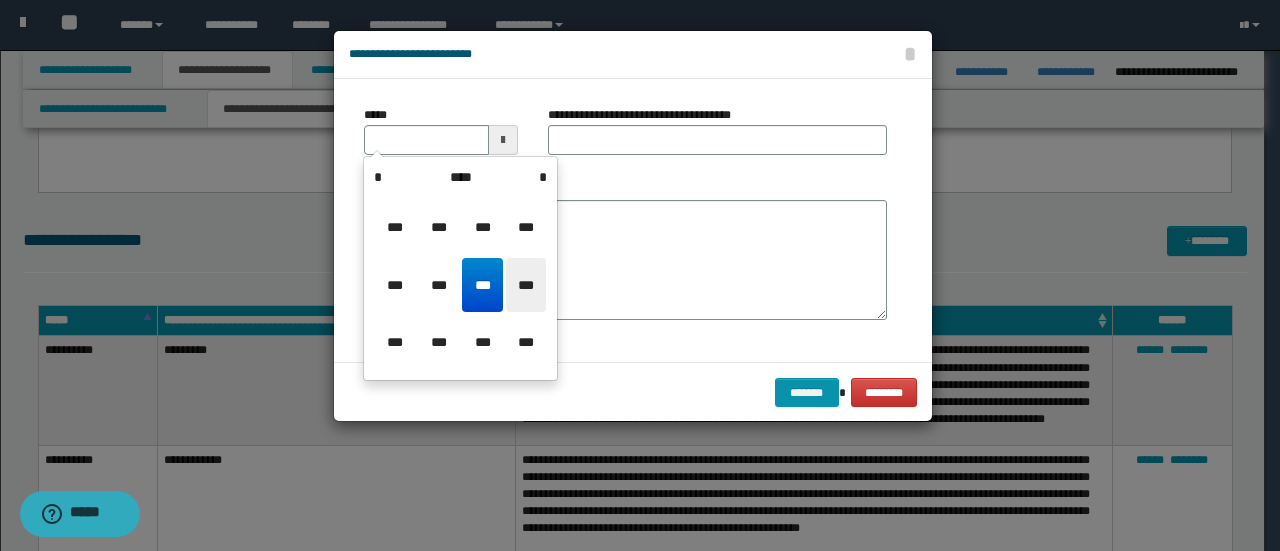 click on "***" at bounding box center [526, 285] 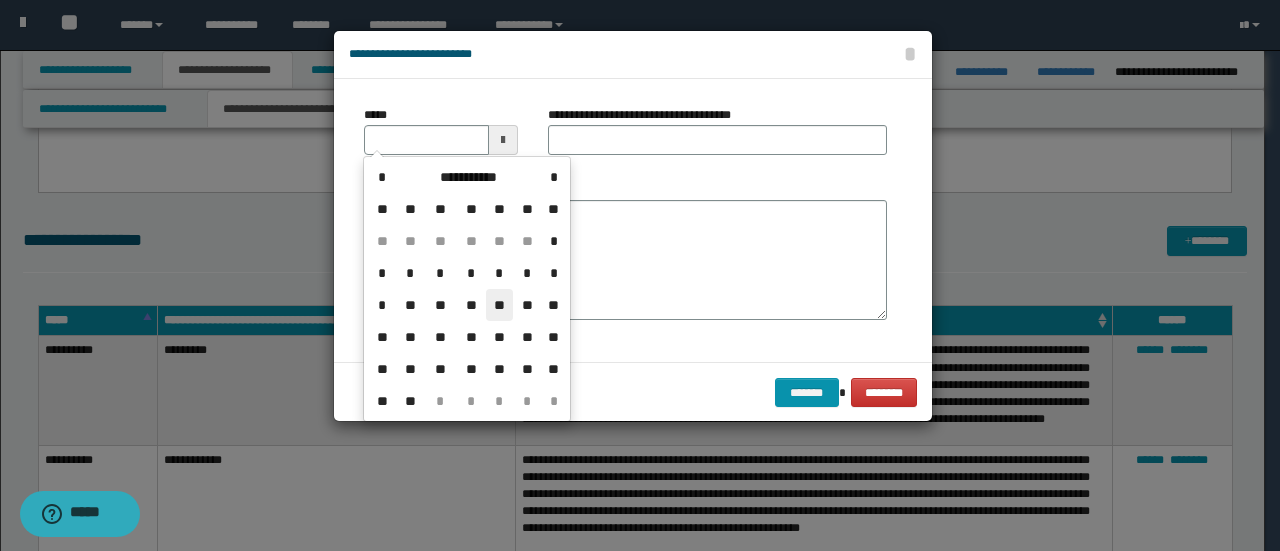click on "**" at bounding box center (500, 305) 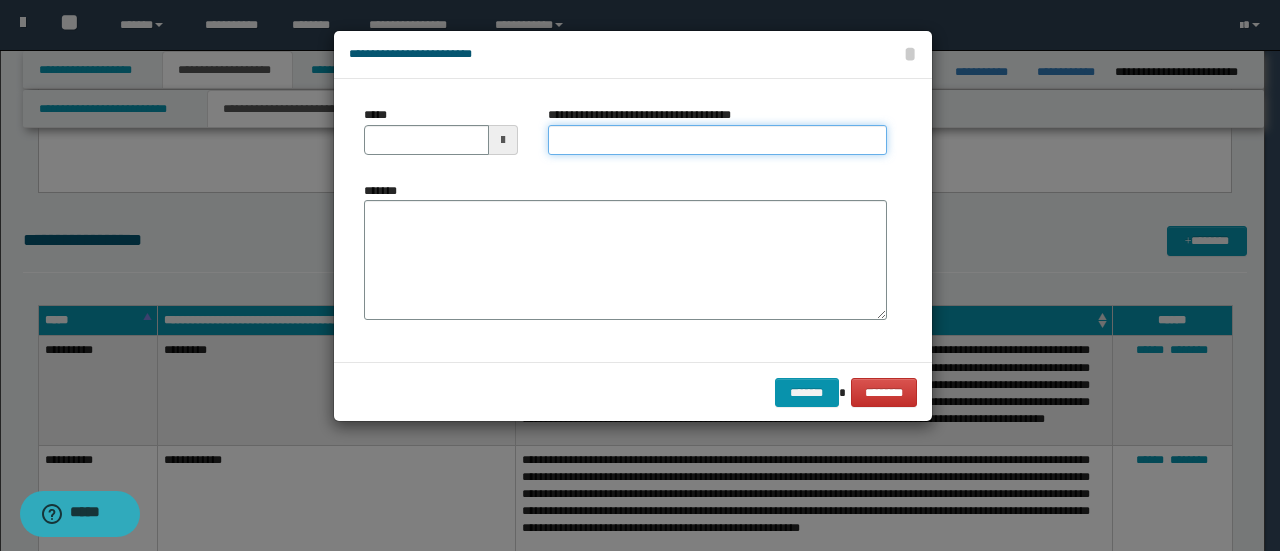 click on "**********" at bounding box center [717, 140] 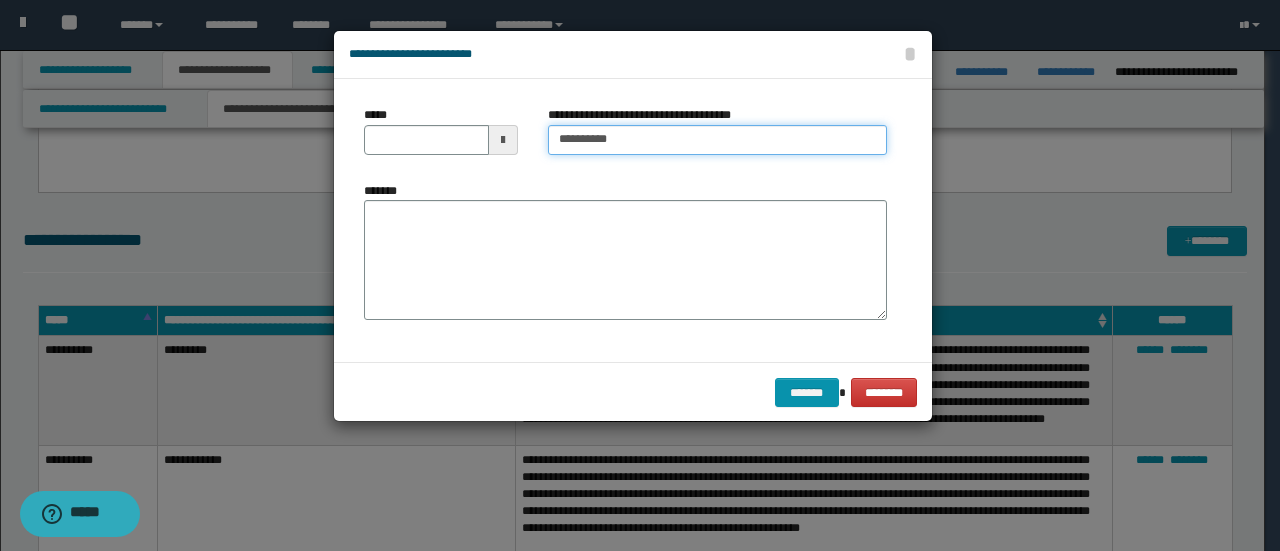 type on "**********" 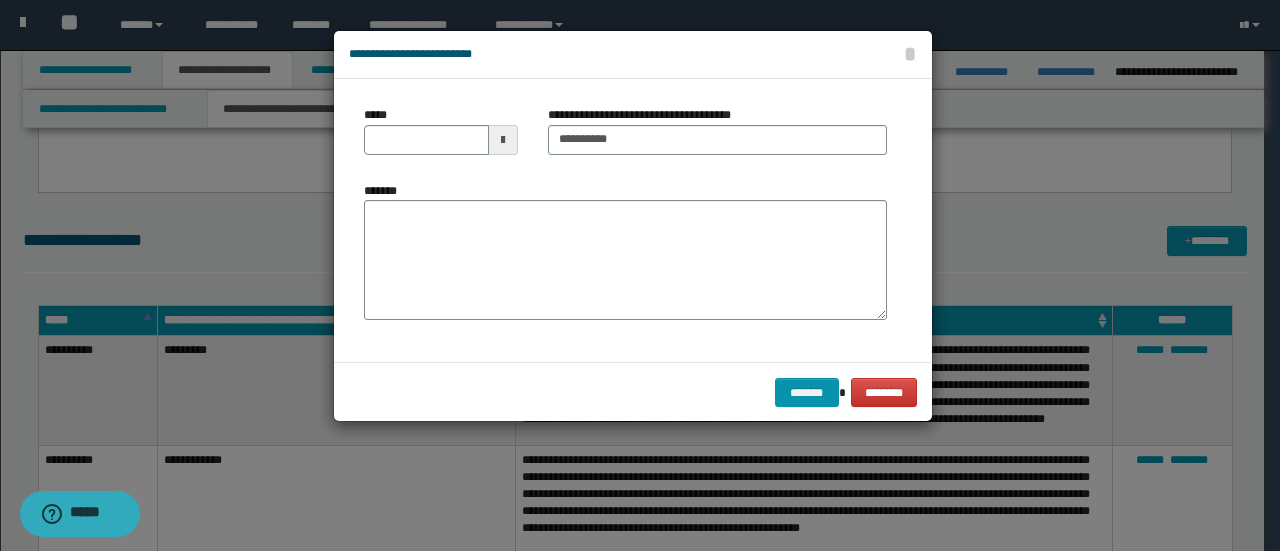 click at bounding box center [503, 140] 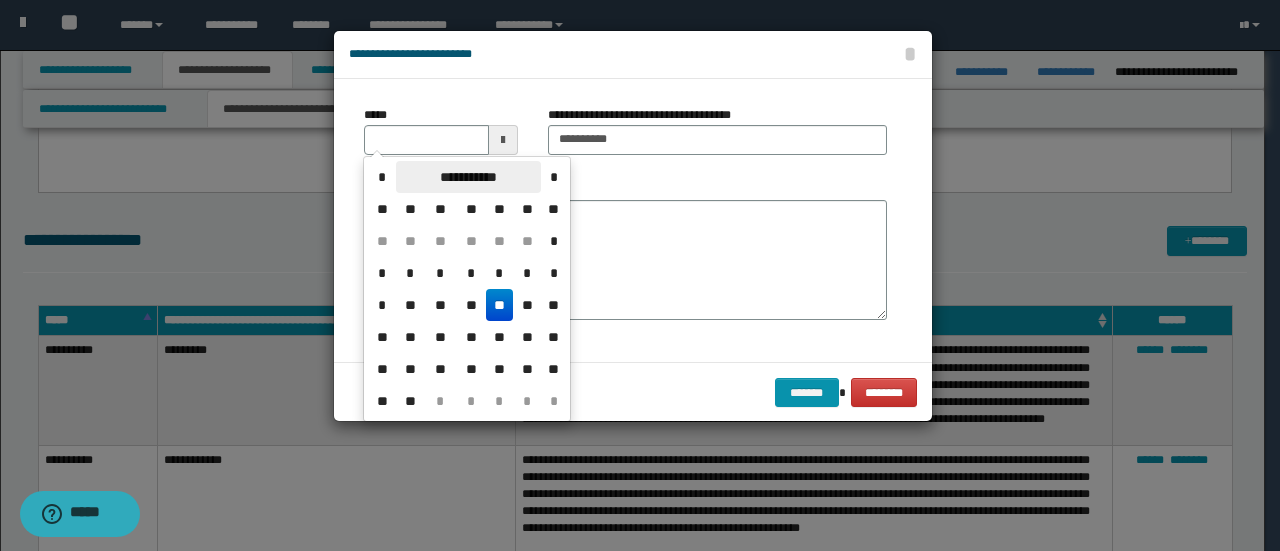 click on "**********" at bounding box center [468, 177] 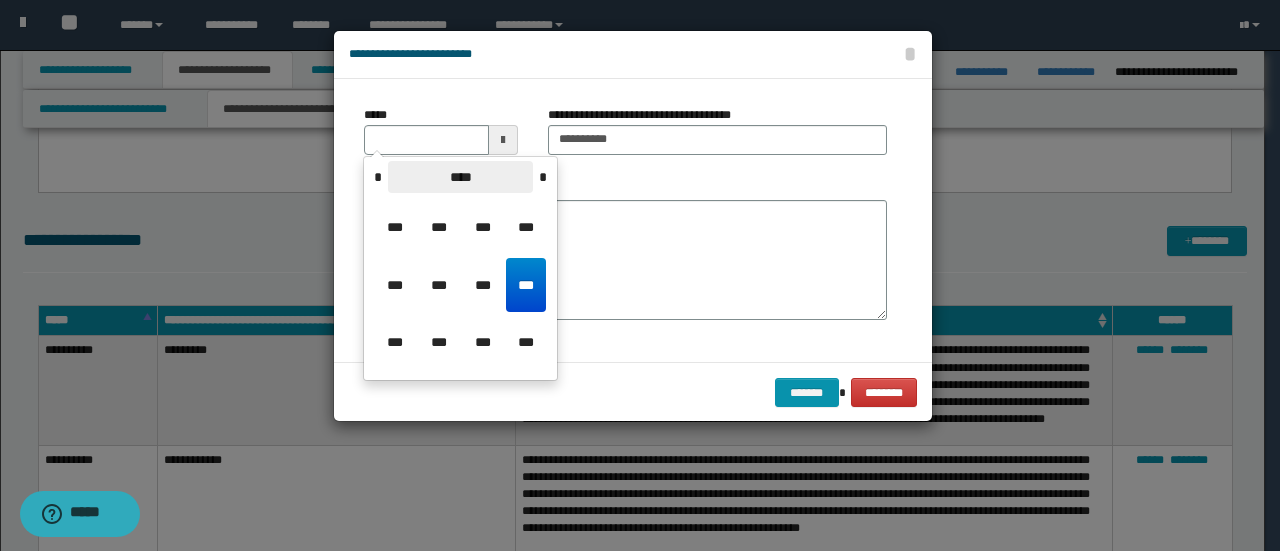 click on "****" at bounding box center (460, 177) 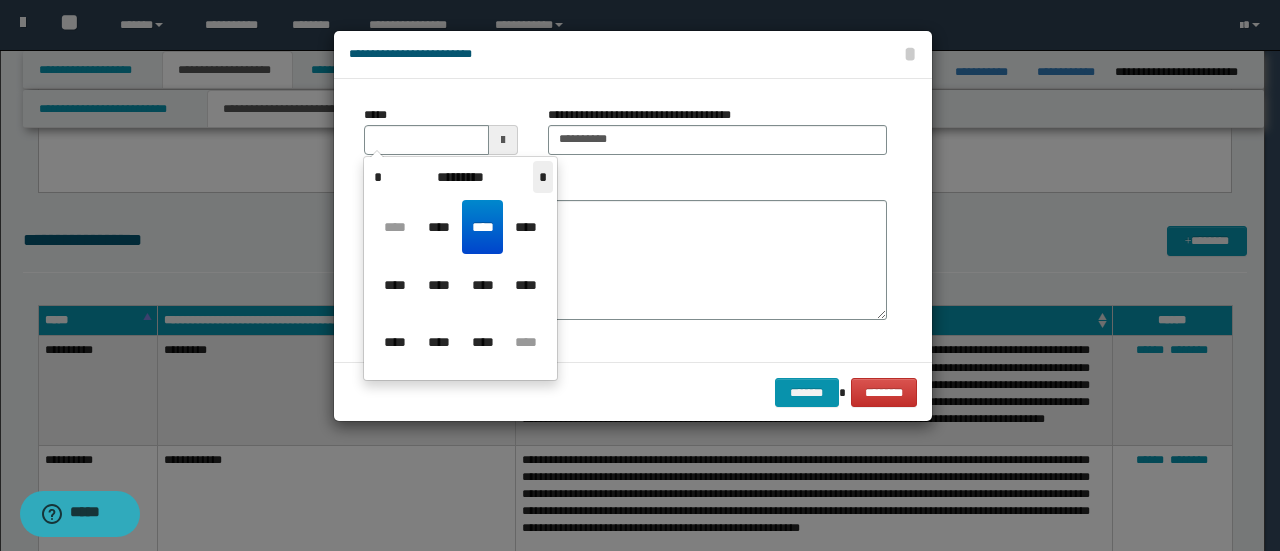 click on "*" at bounding box center [543, 177] 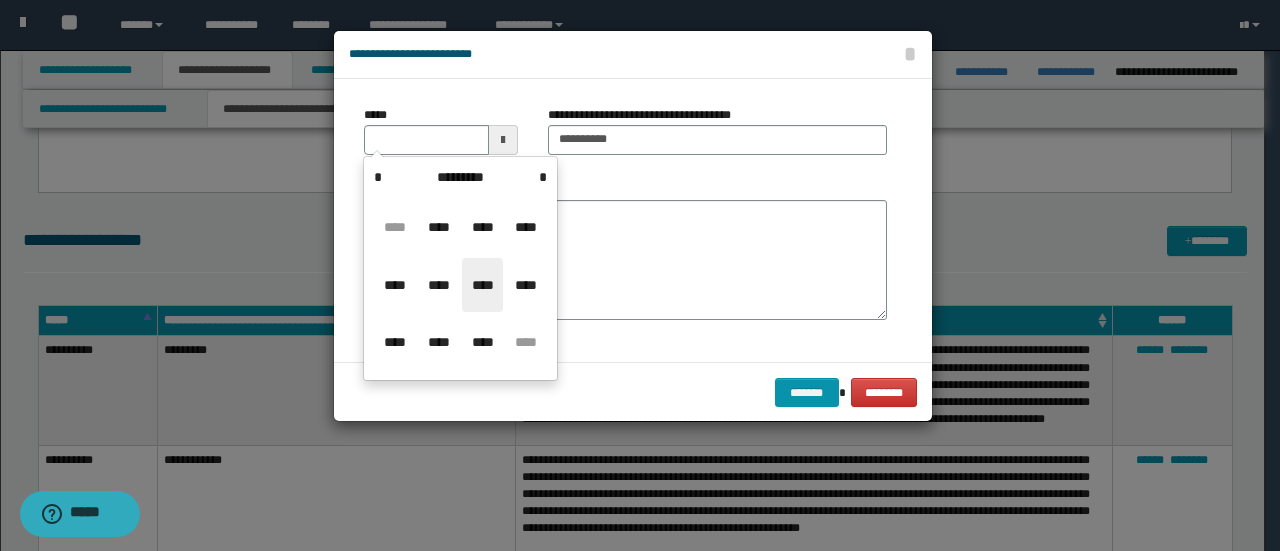 click on "****" at bounding box center [482, 285] 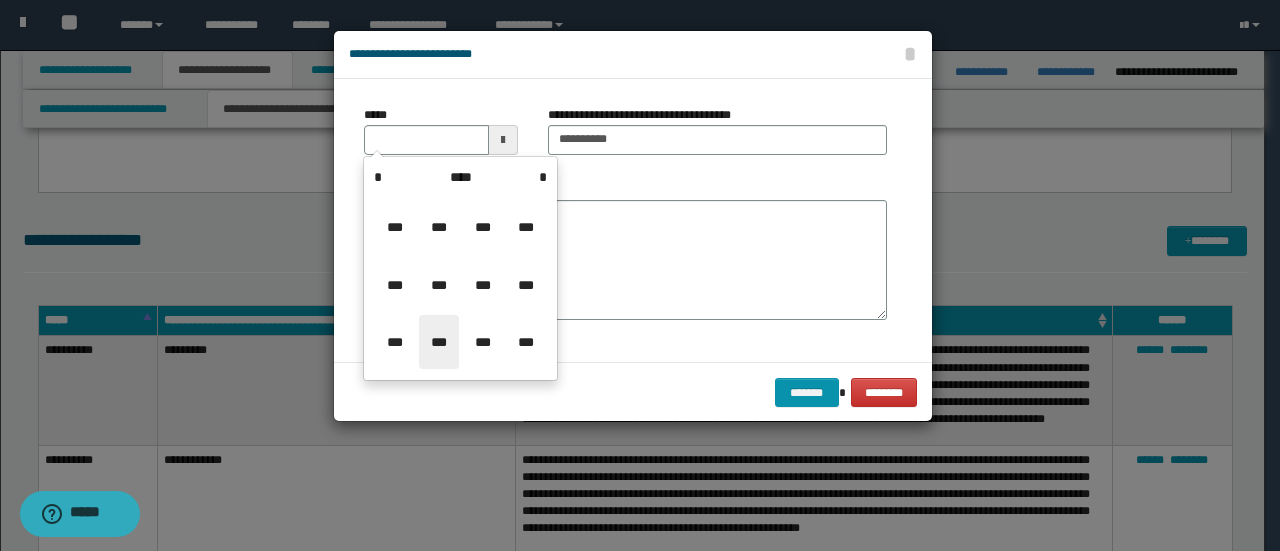 click on "***" at bounding box center [439, 342] 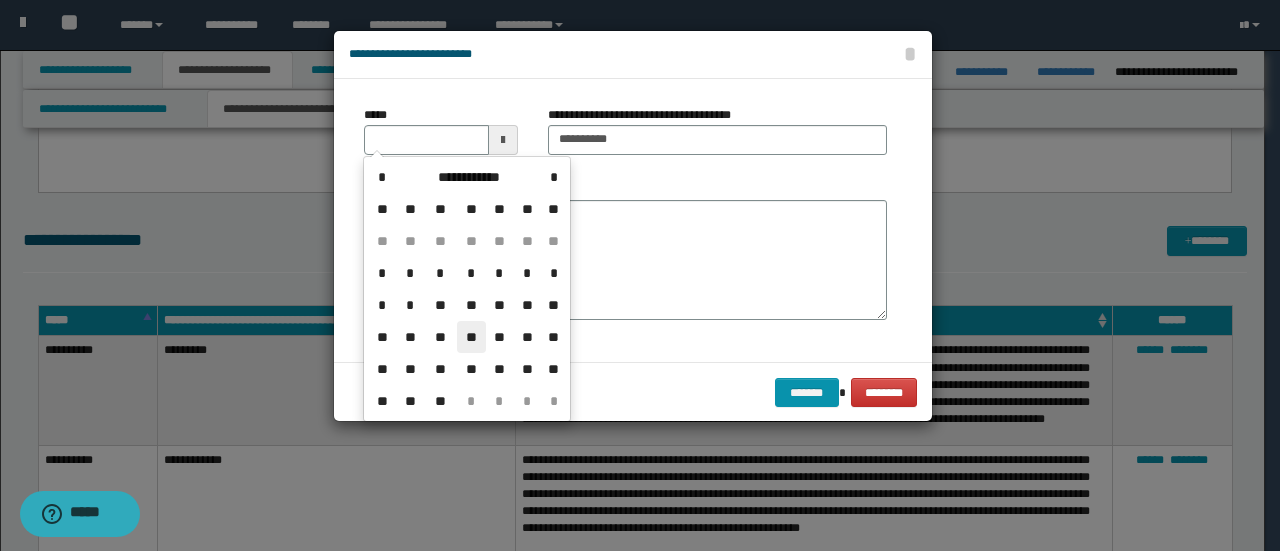 click on "**" at bounding box center (471, 337) 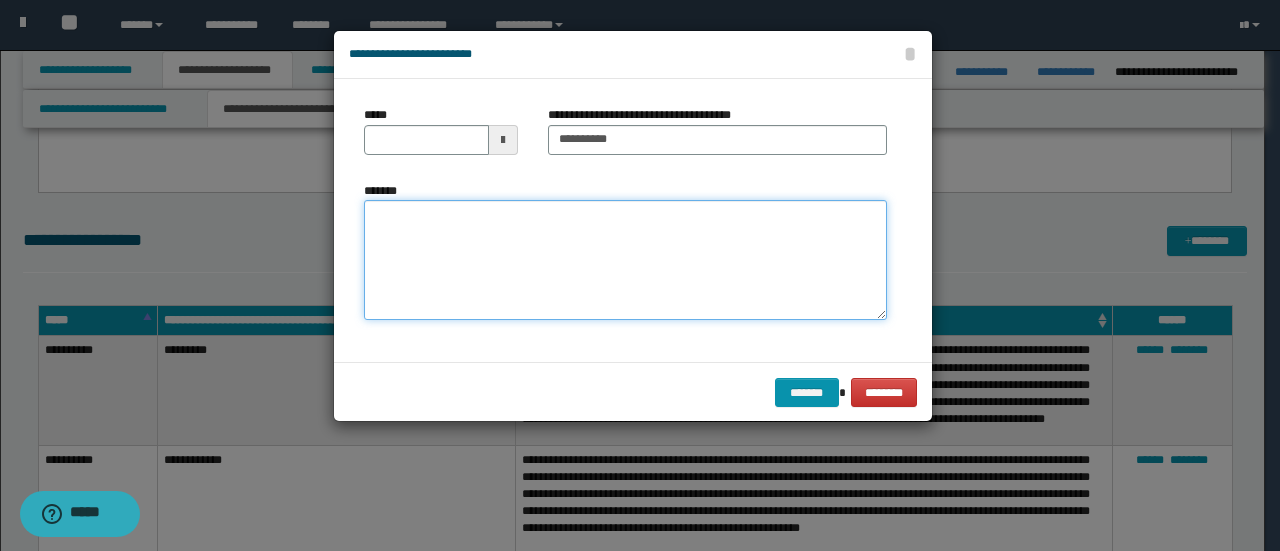 click on "*******" at bounding box center [625, 259] 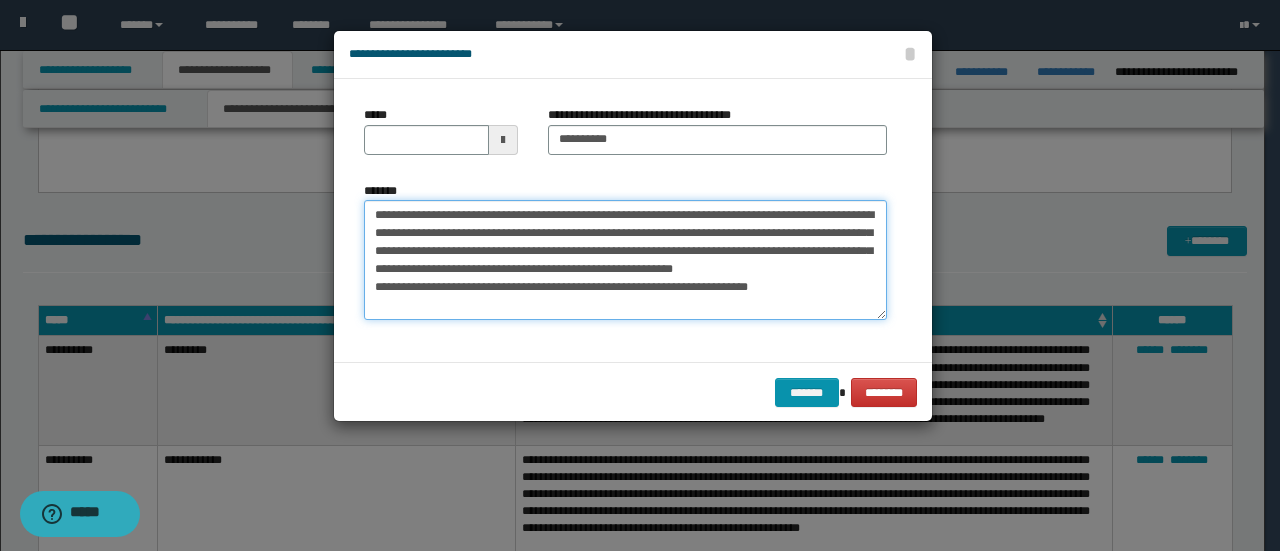 click on "**********" at bounding box center (625, 259) 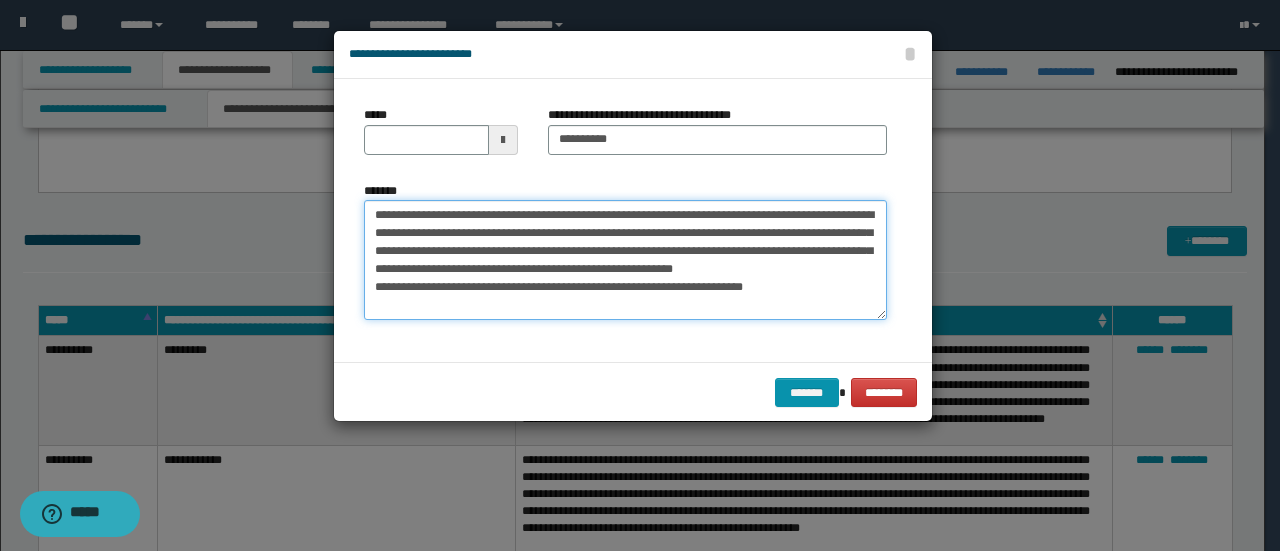 click on "**********" at bounding box center [625, 259] 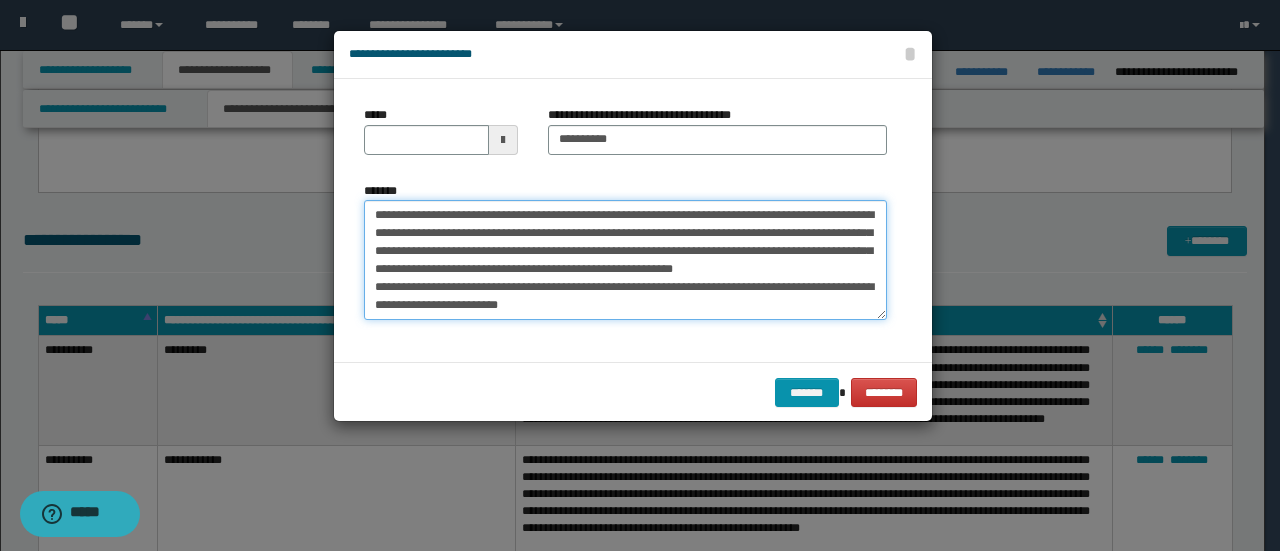 type on "**********" 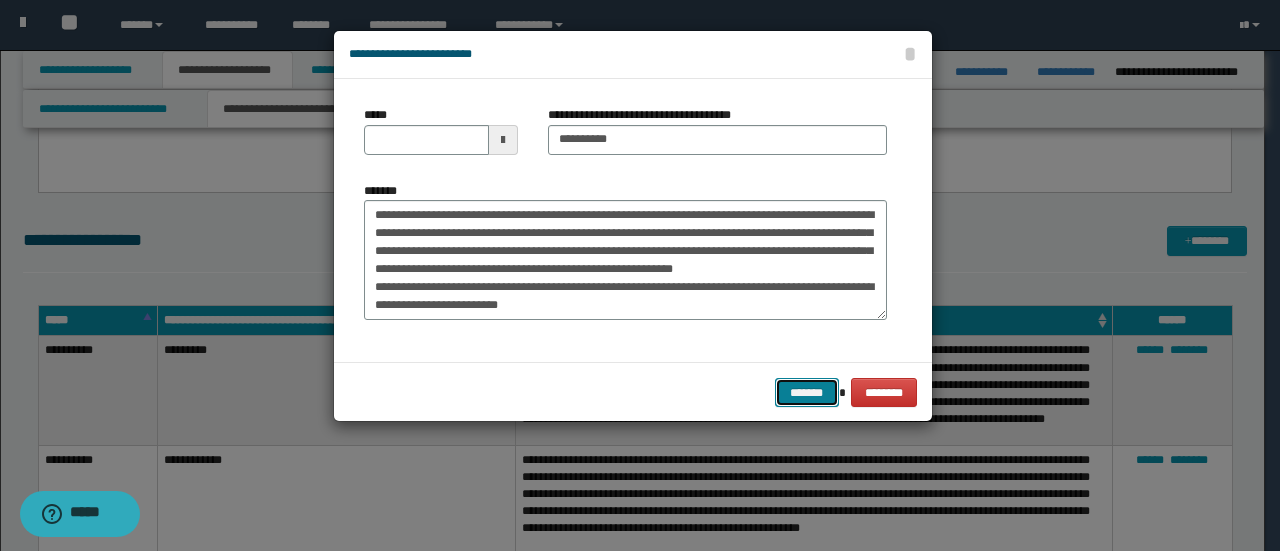 click on "*******" at bounding box center (807, 392) 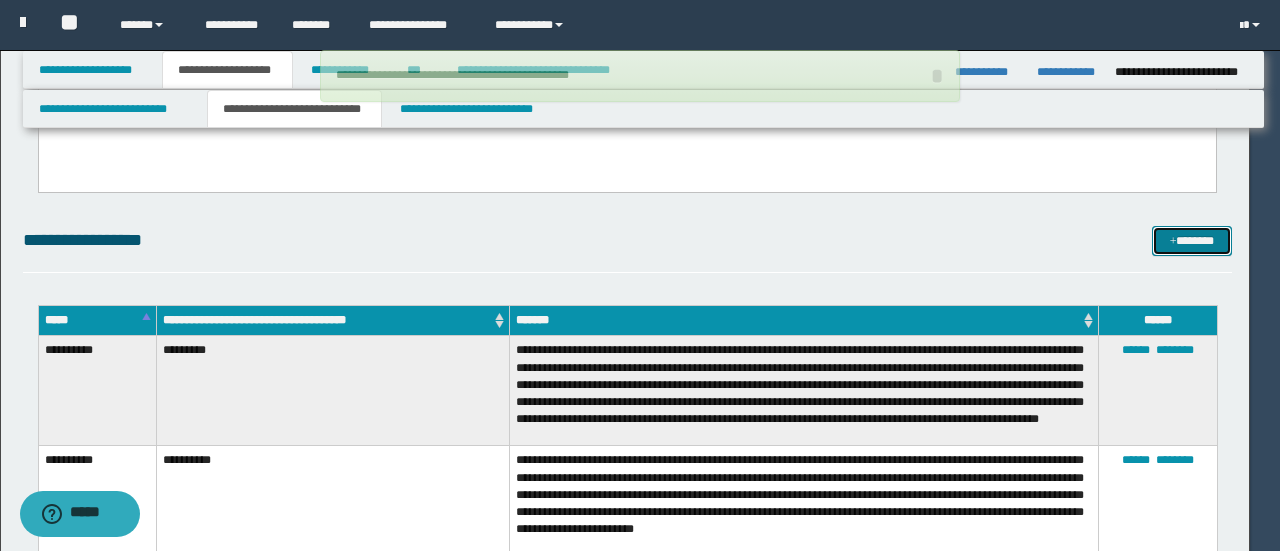 type 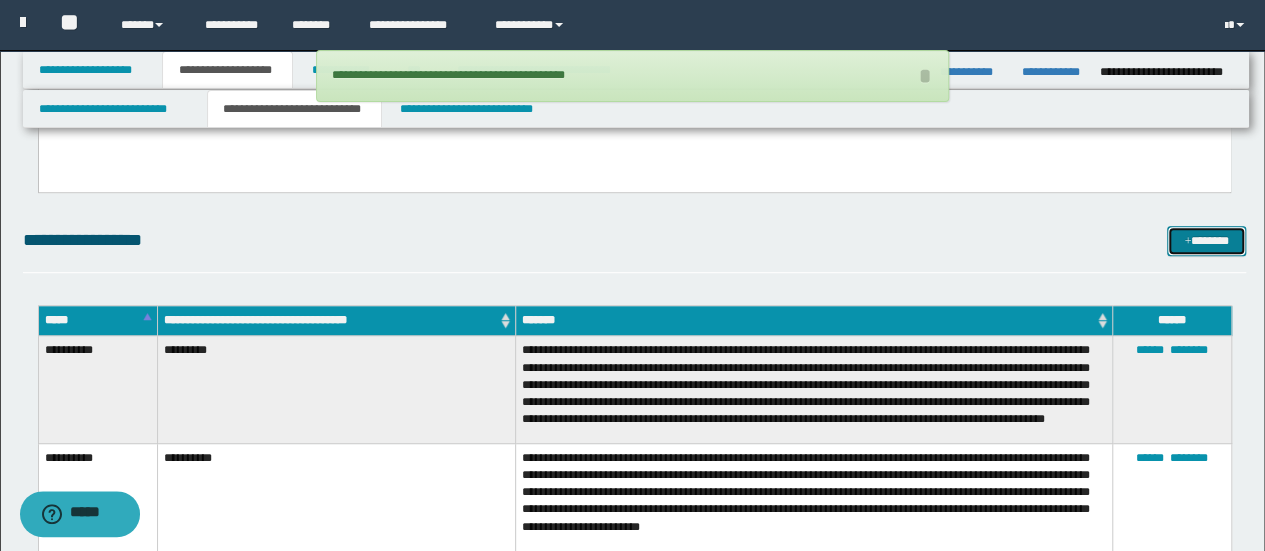click on "*******" at bounding box center [1206, 240] 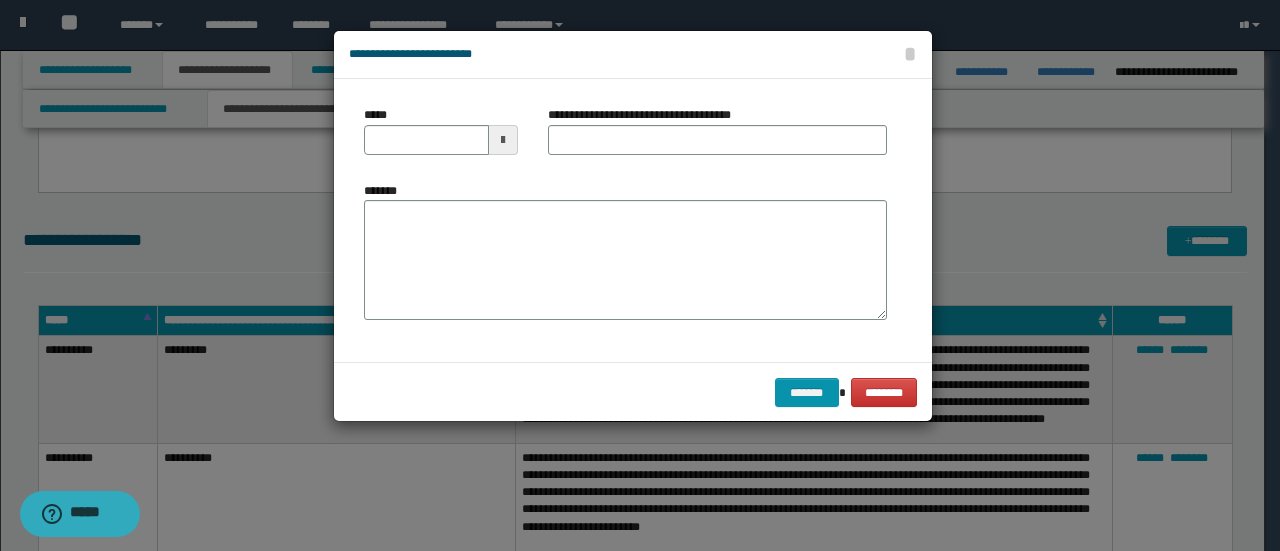 click at bounding box center (503, 140) 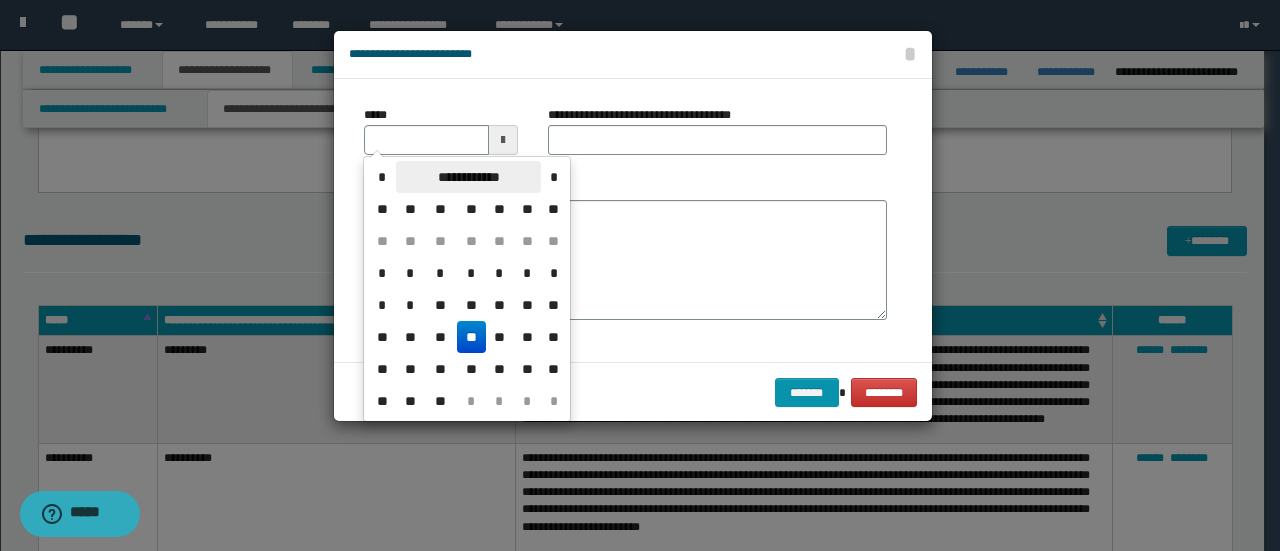 click on "**********" at bounding box center [468, 177] 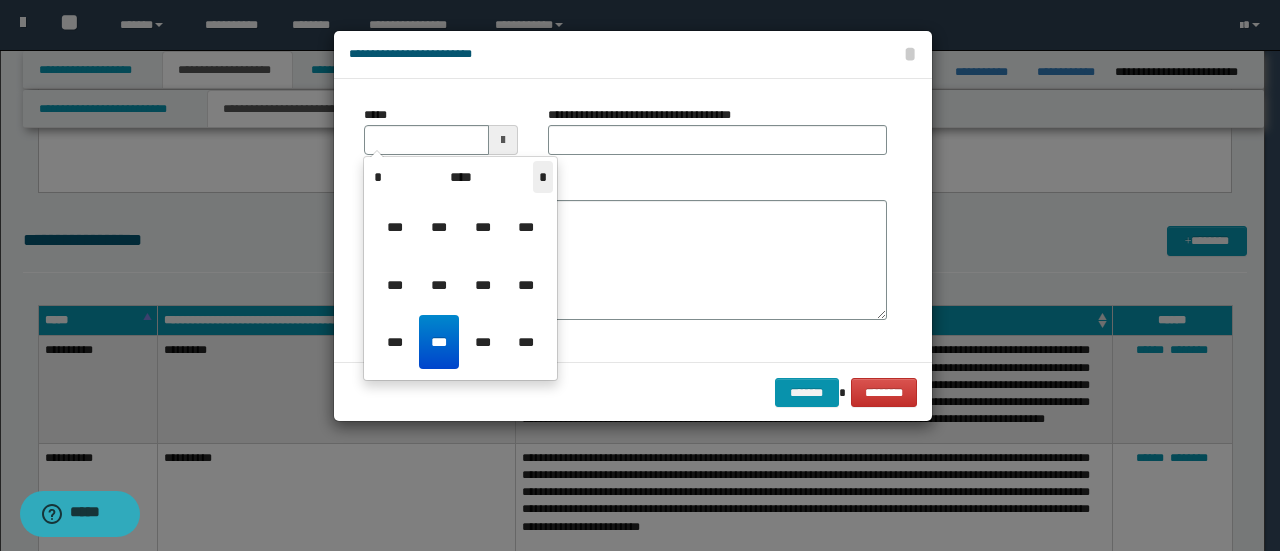 click on "*" at bounding box center [543, 177] 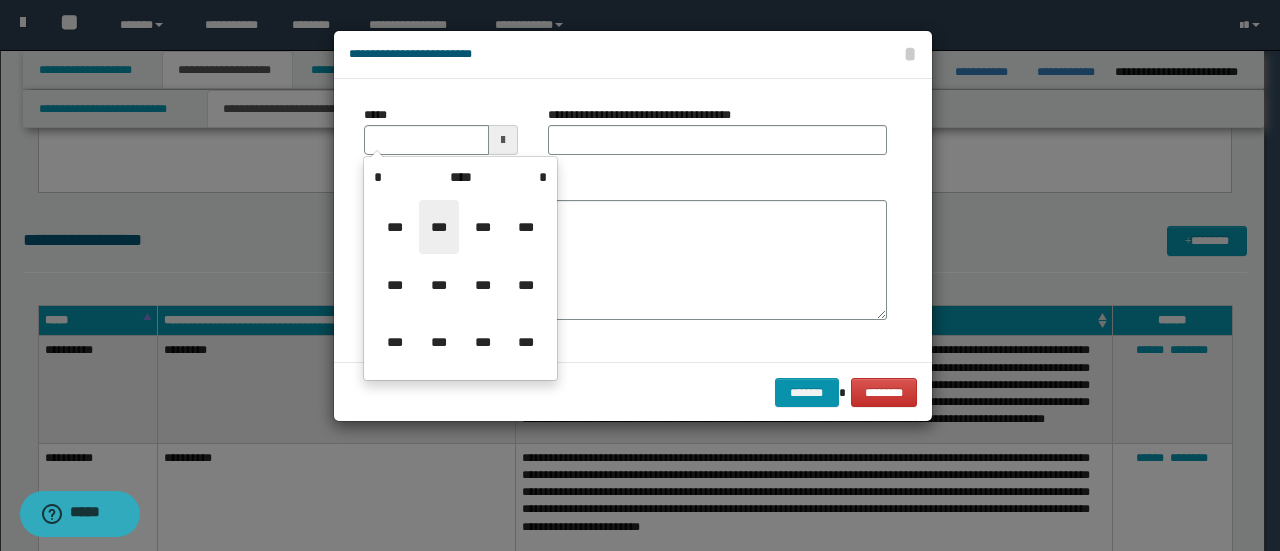 click on "***" at bounding box center (439, 227) 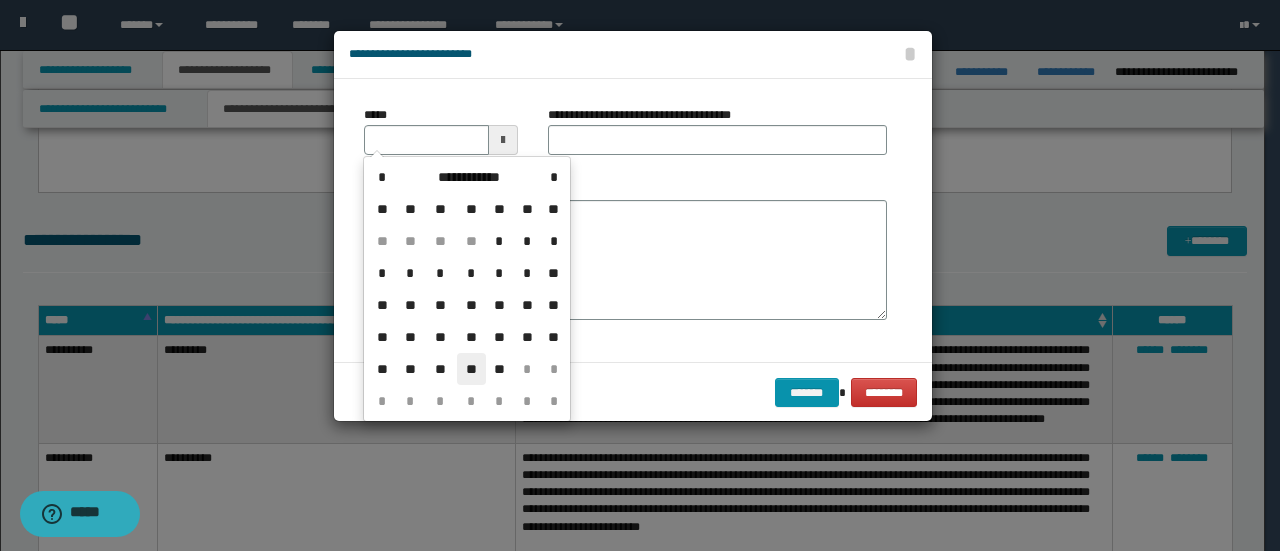click on "**" at bounding box center (471, 369) 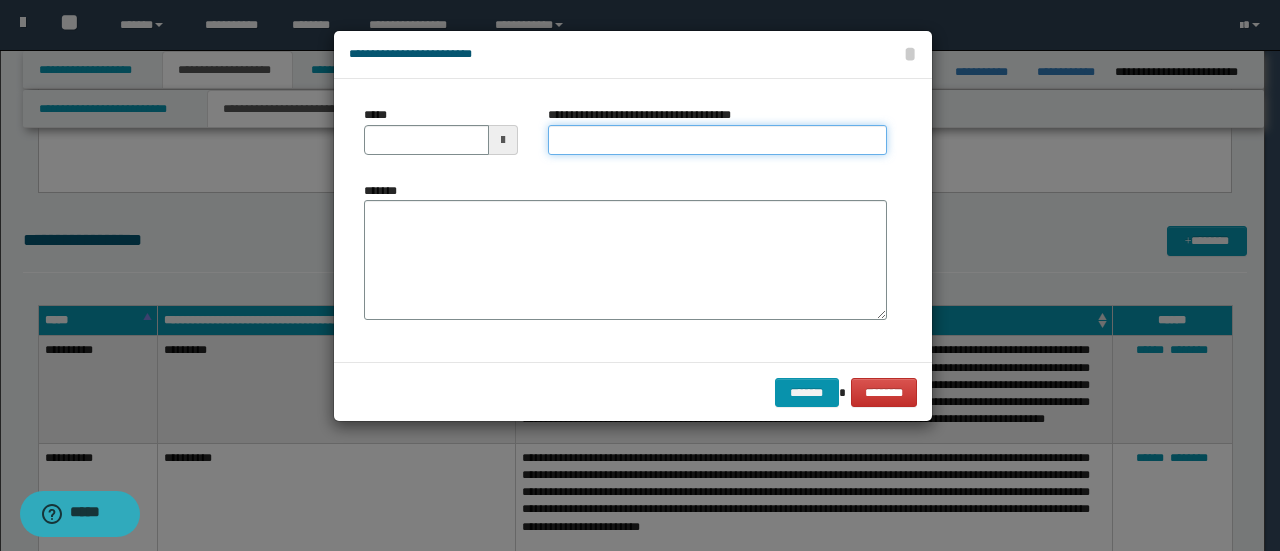 click on "**********" at bounding box center (717, 140) 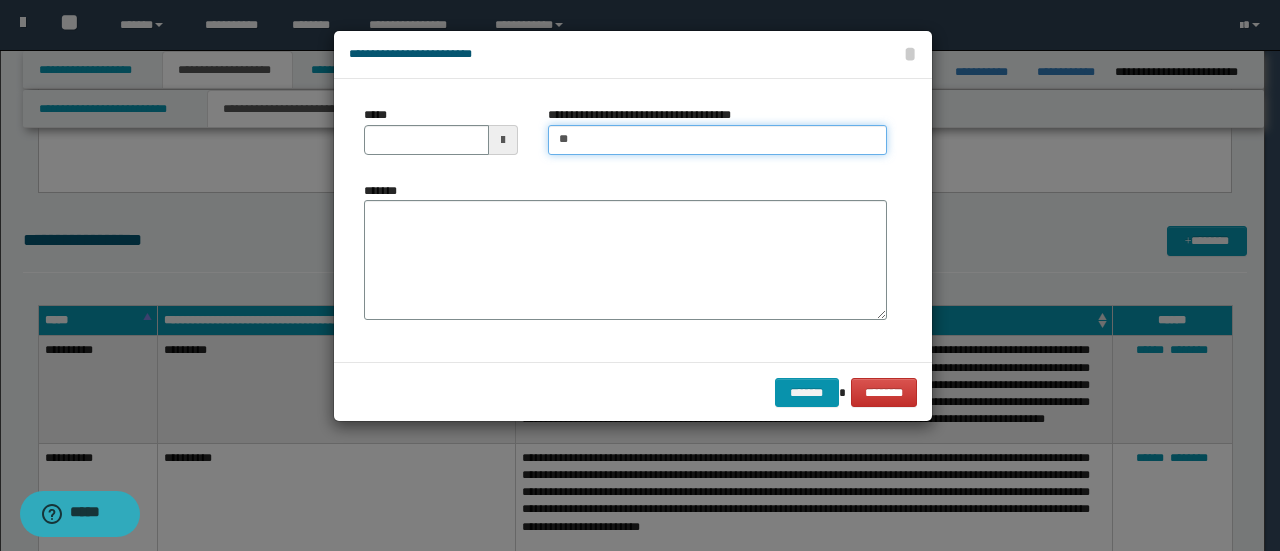 type on "*" 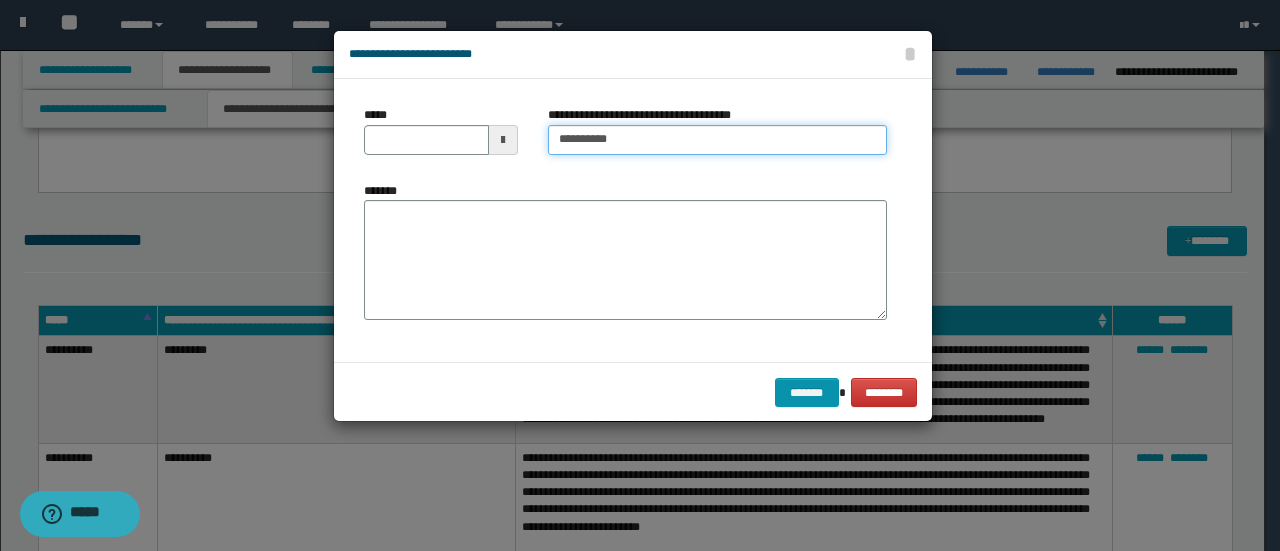 type on "**********" 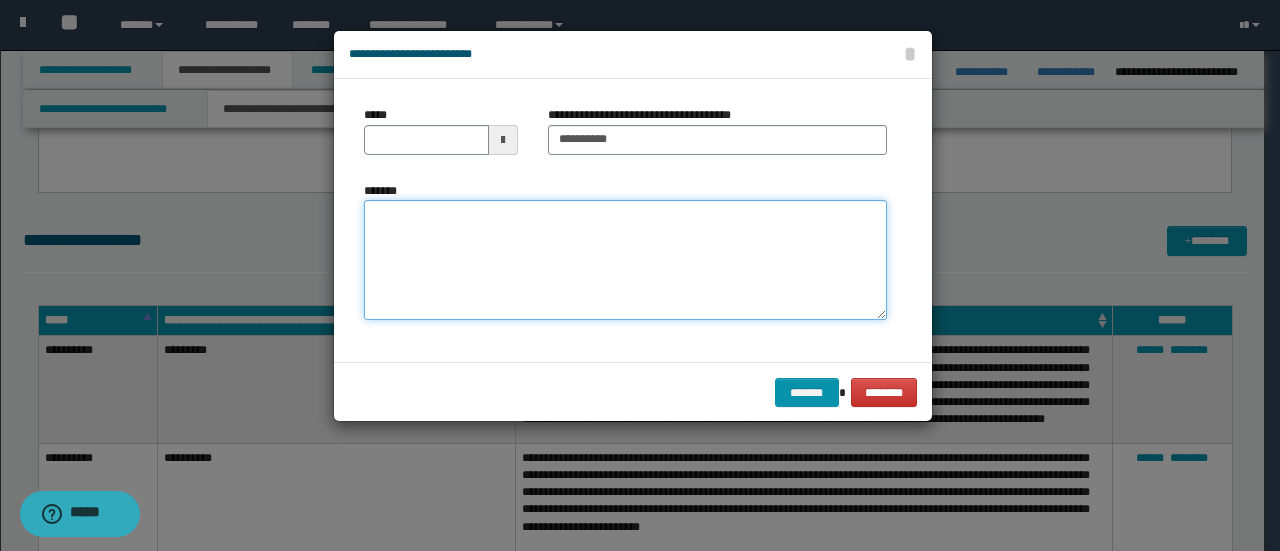 click on "*******" at bounding box center (625, 259) 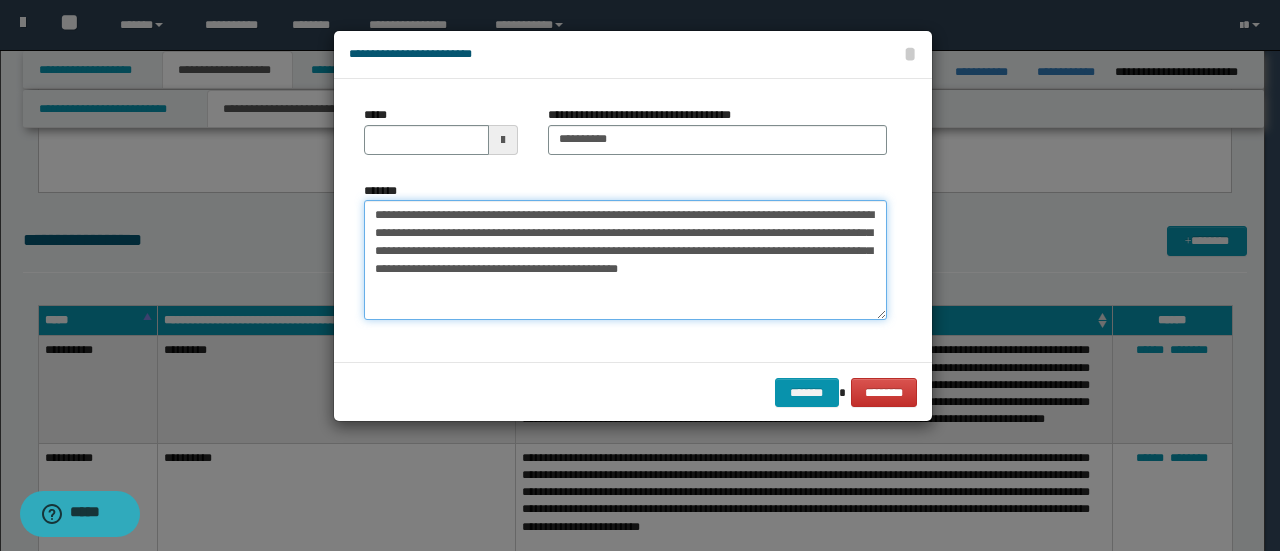 type on "**********" 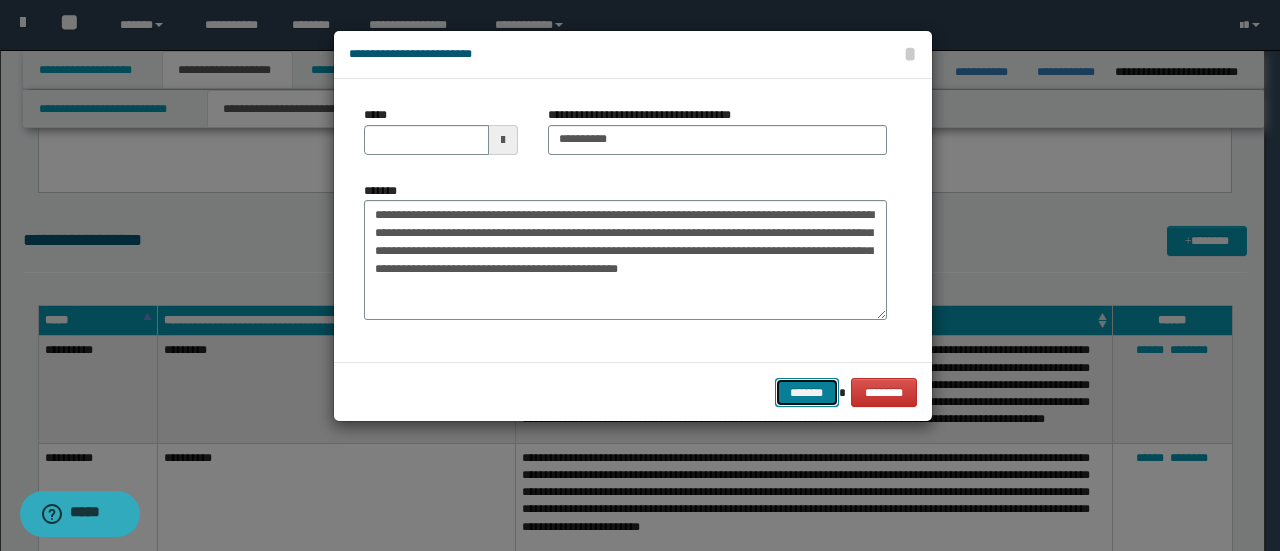 click on "*******" at bounding box center (807, 392) 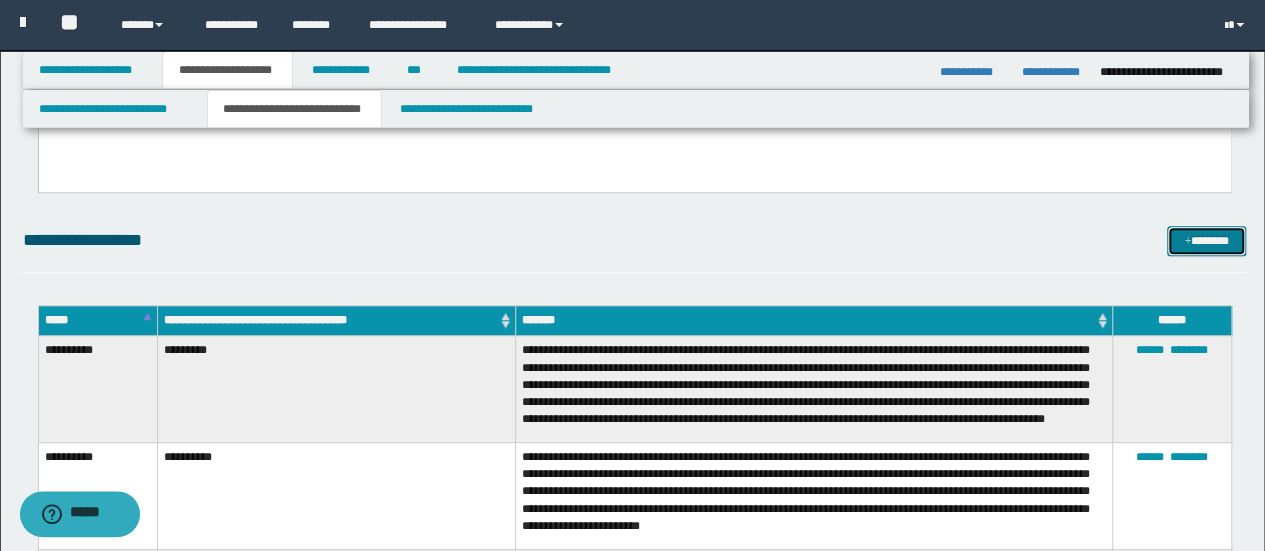 scroll, scrollTop: 600, scrollLeft: 0, axis: vertical 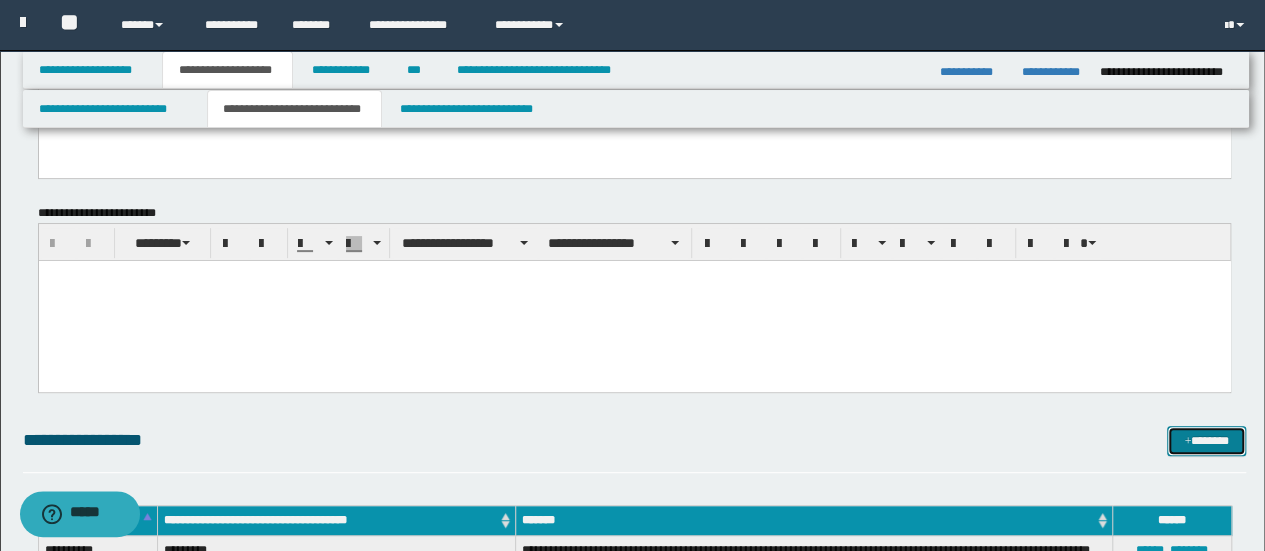click on "*******" at bounding box center [1206, 440] 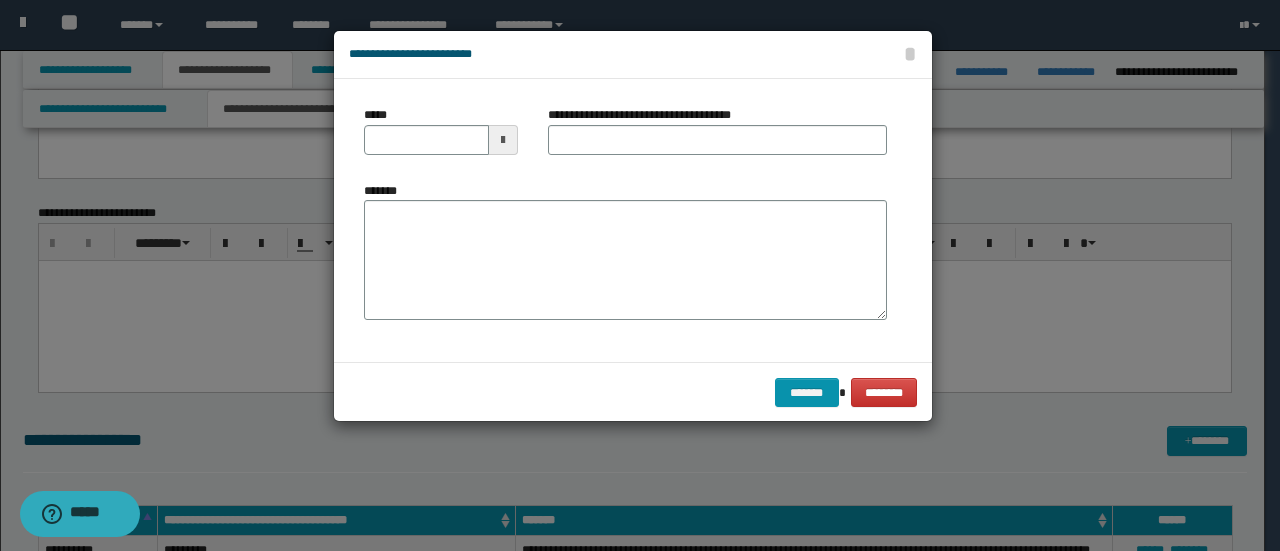 click at bounding box center (503, 140) 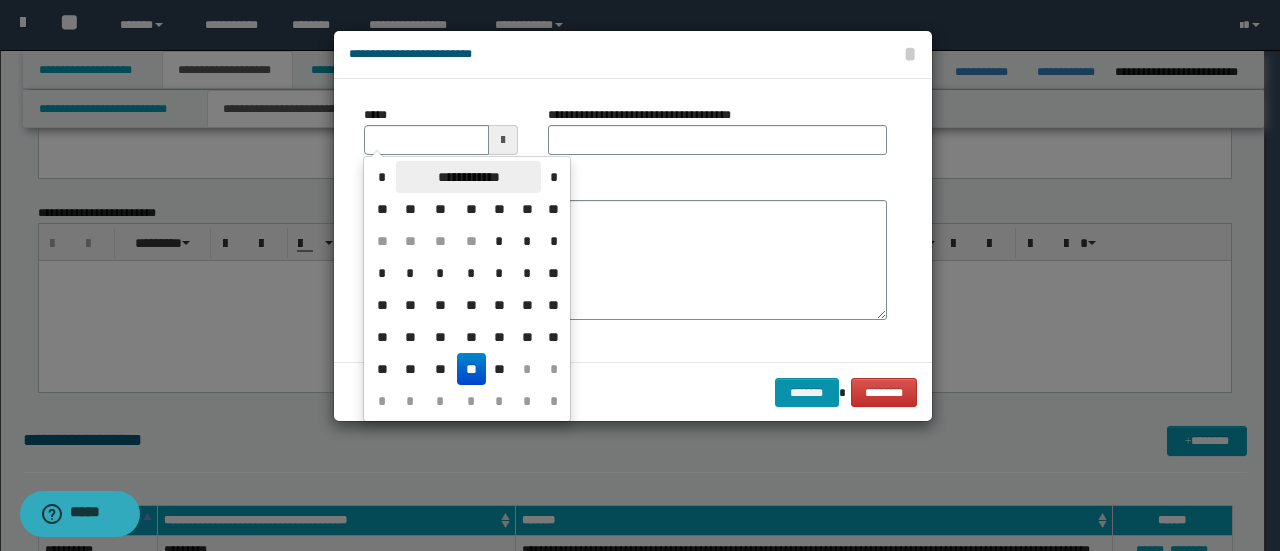 click on "**********" at bounding box center [468, 177] 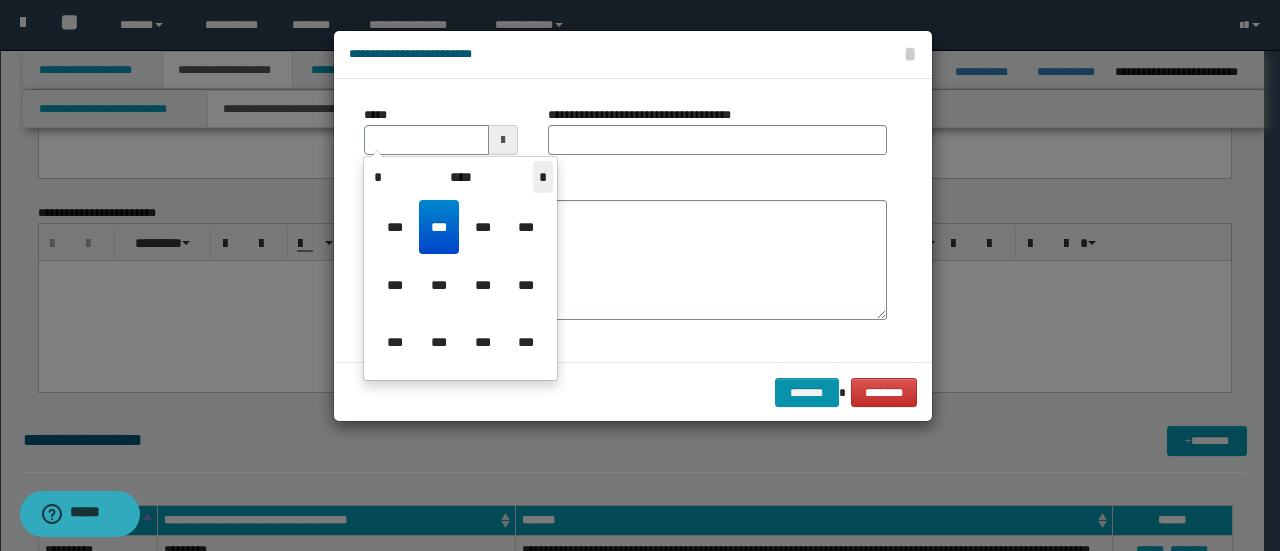 click on "*" at bounding box center [543, 177] 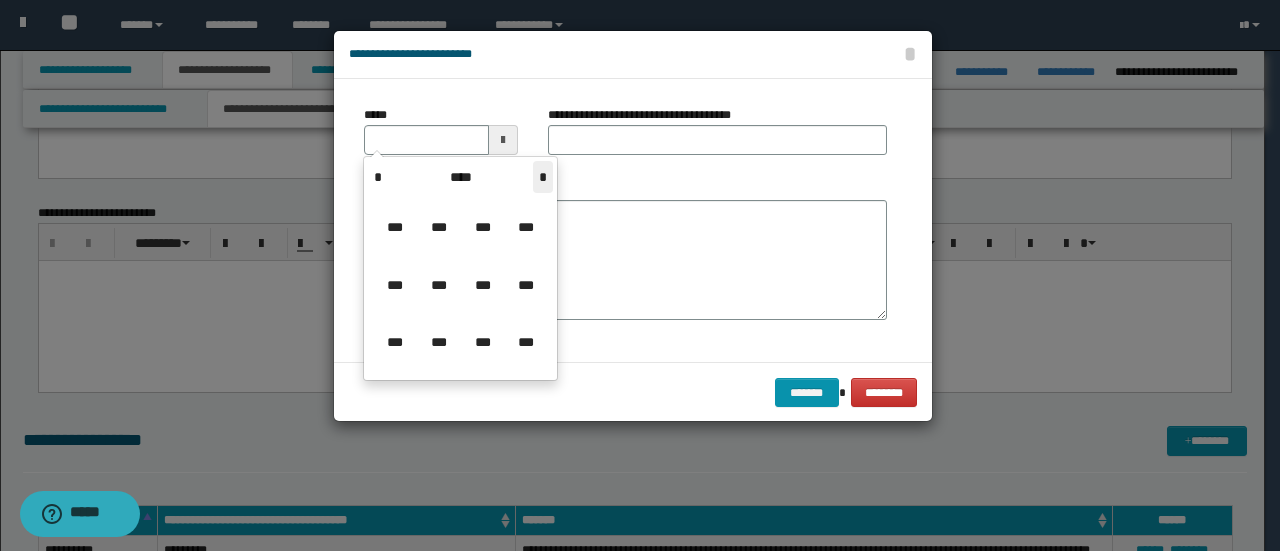click on "*" at bounding box center (543, 177) 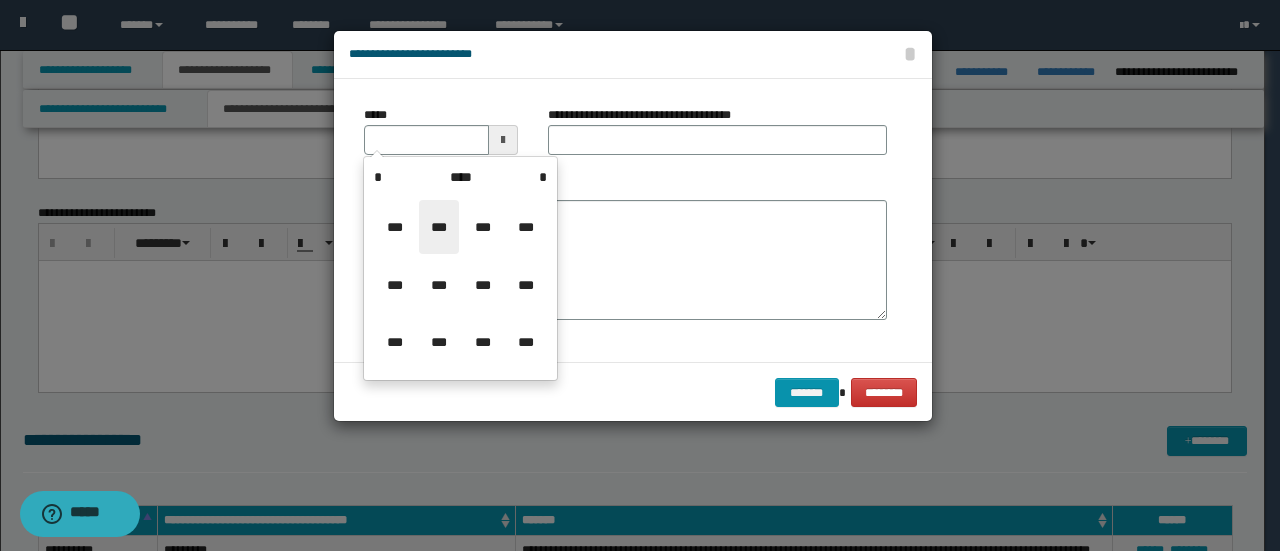 click on "***" at bounding box center (439, 227) 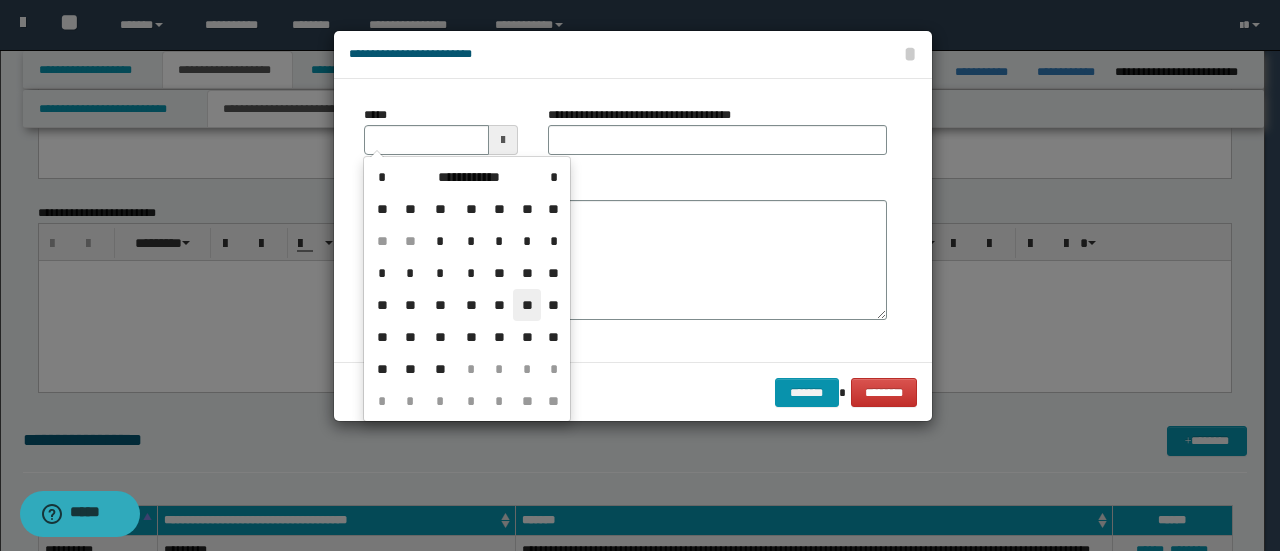 click on "**" at bounding box center [527, 305] 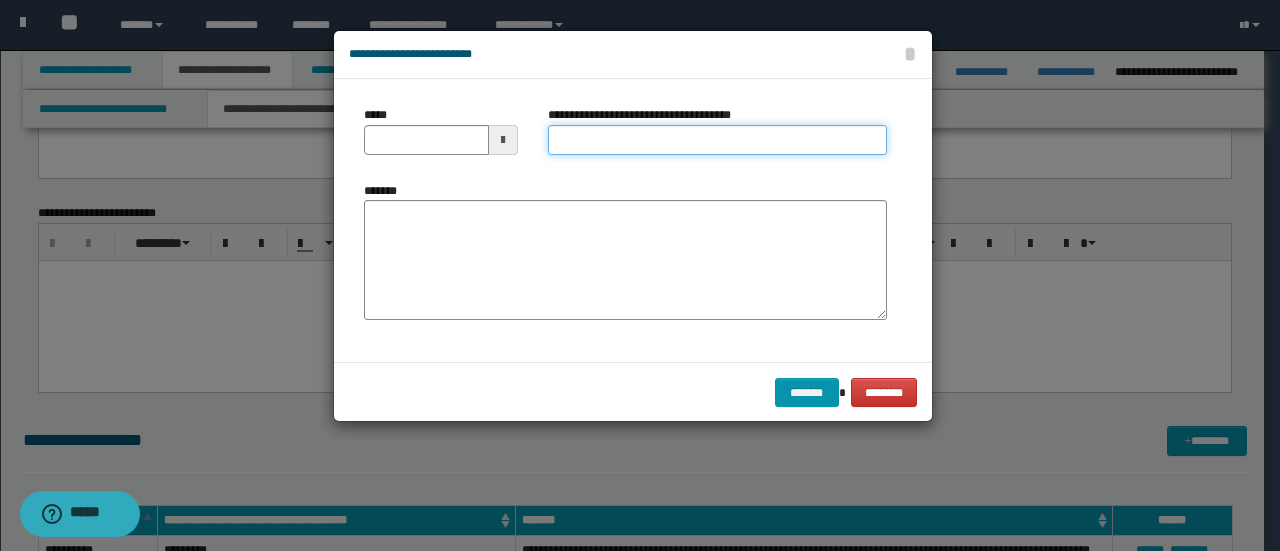 click on "**********" at bounding box center (717, 140) 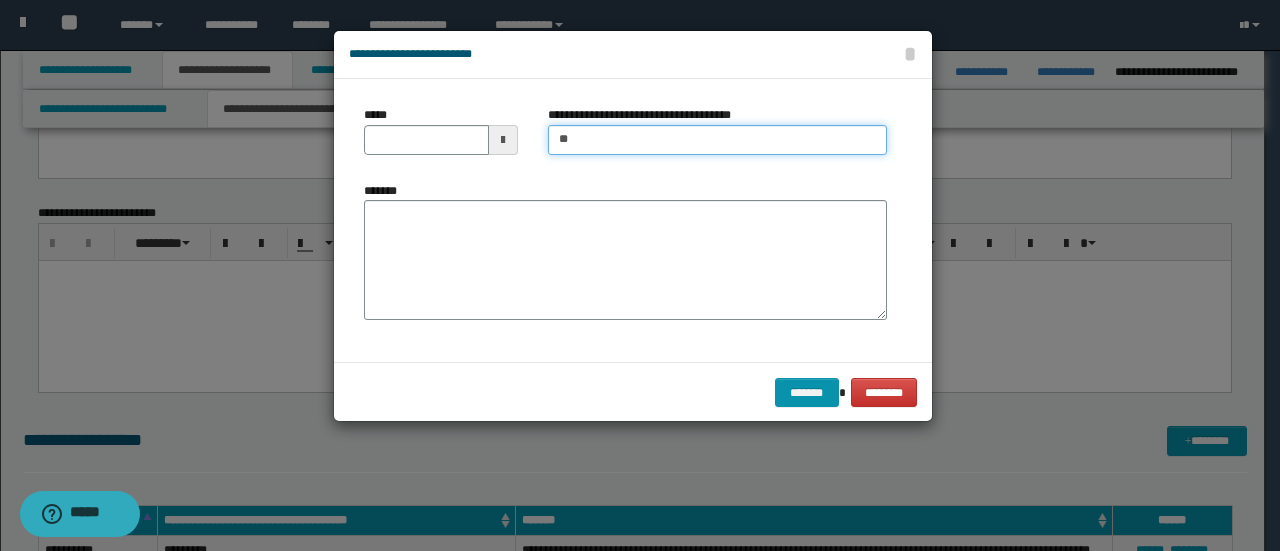 type on "**********" 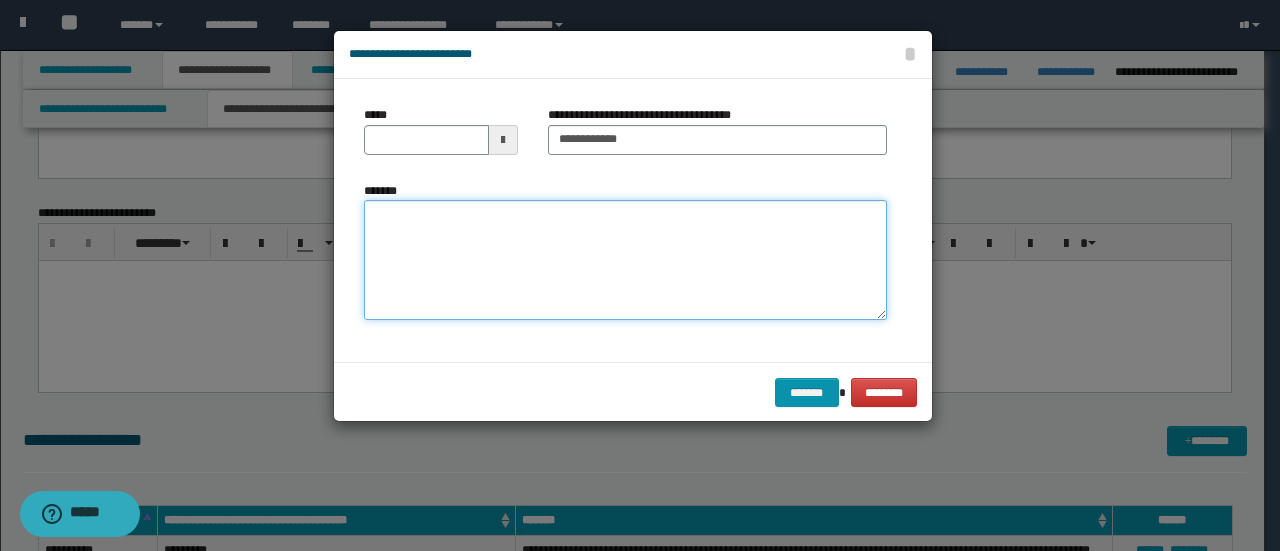 click on "*******" at bounding box center (625, 259) 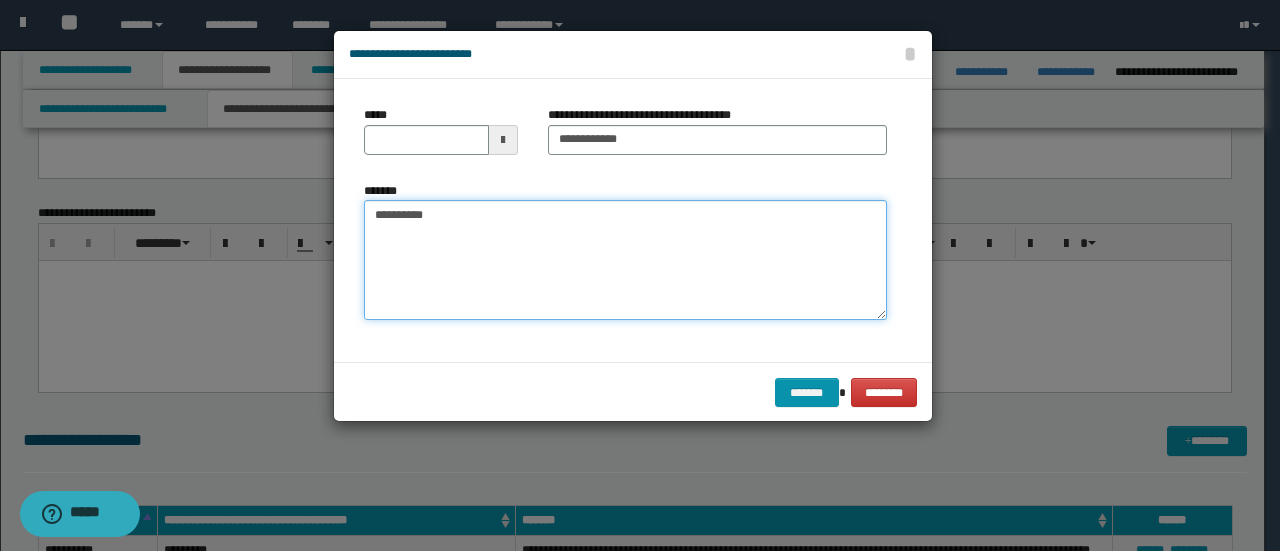 type on "*********" 